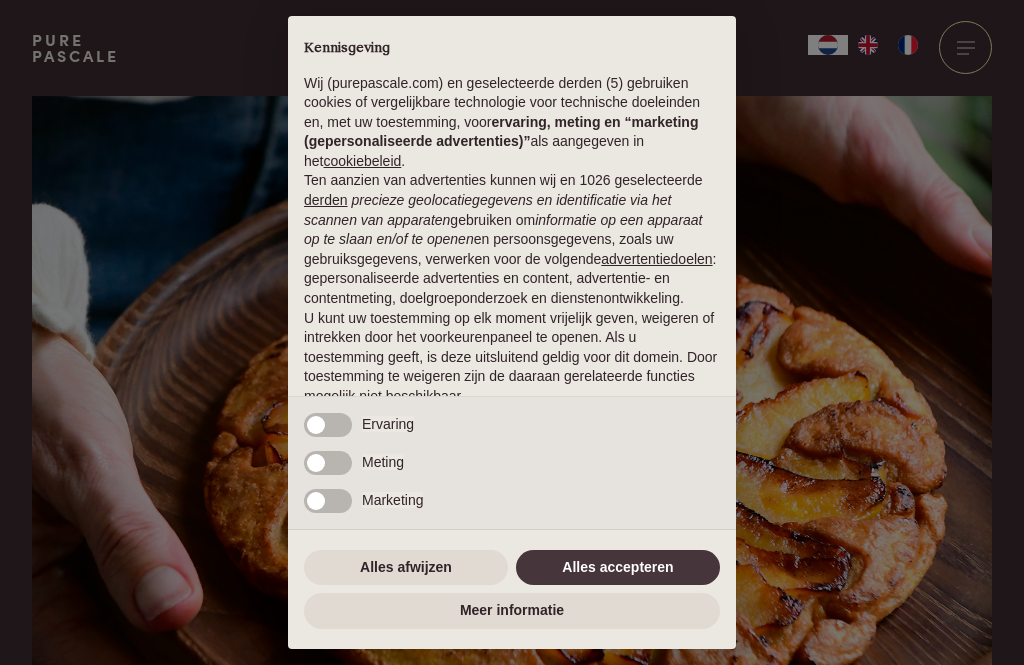 scroll, scrollTop: 0, scrollLeft: 0, axis: both 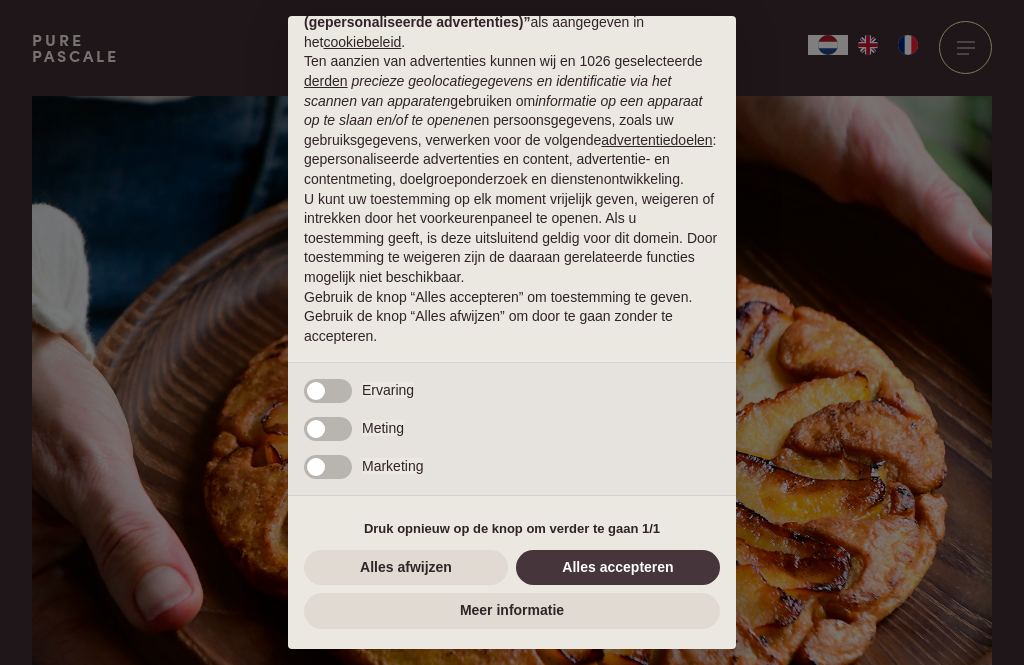 click on "Alles accepteren" at bounding box center [618, 568] 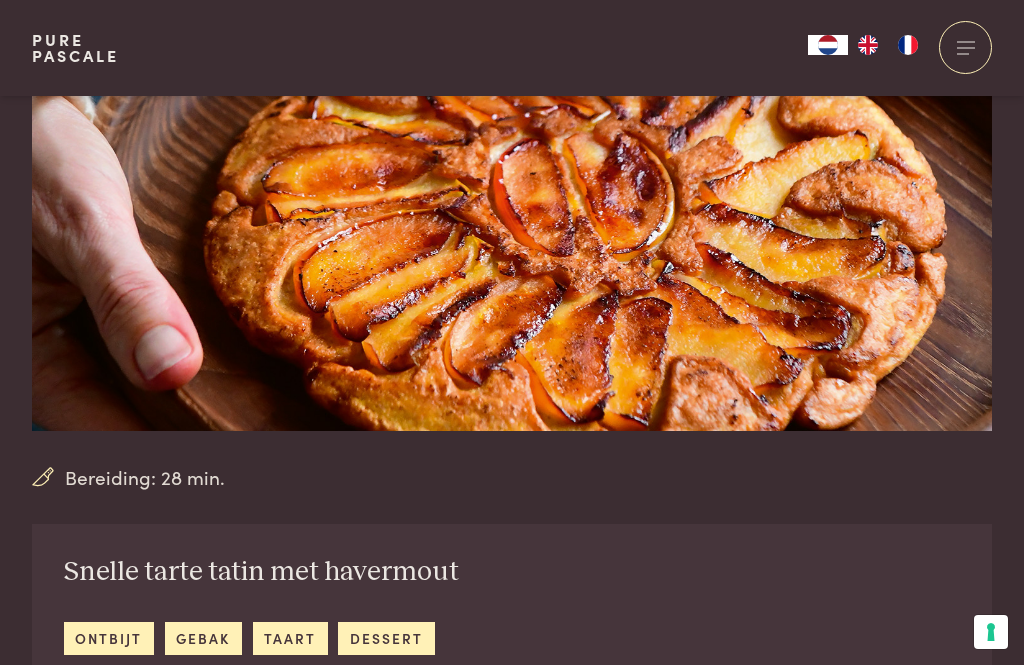 scroll, scrollTop: 0, scrollLeft: 0, axis: both 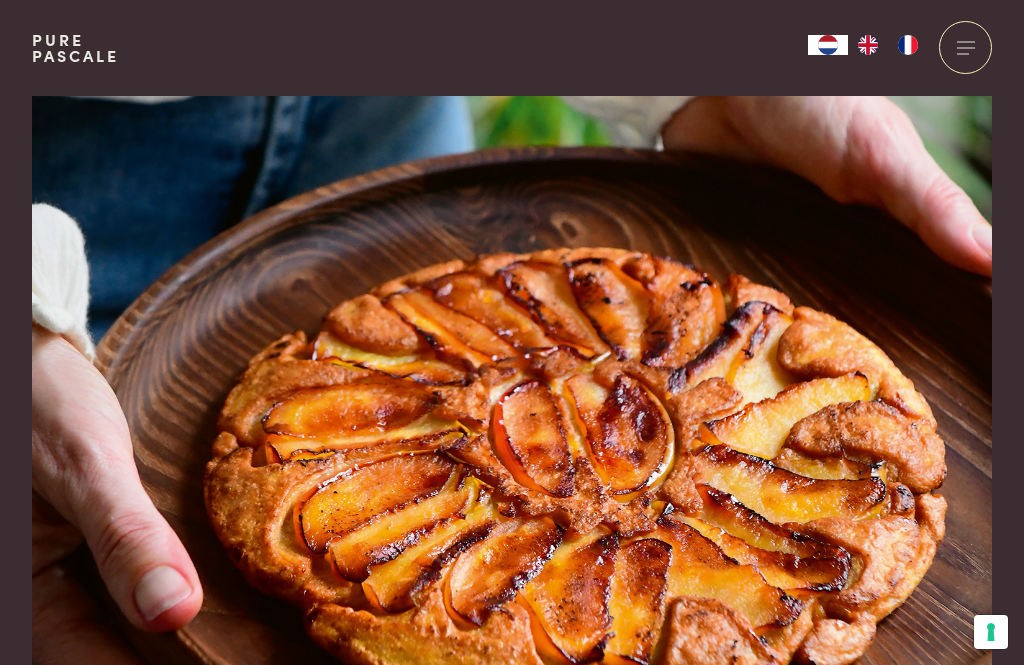 click at bounding box center (965, 47) 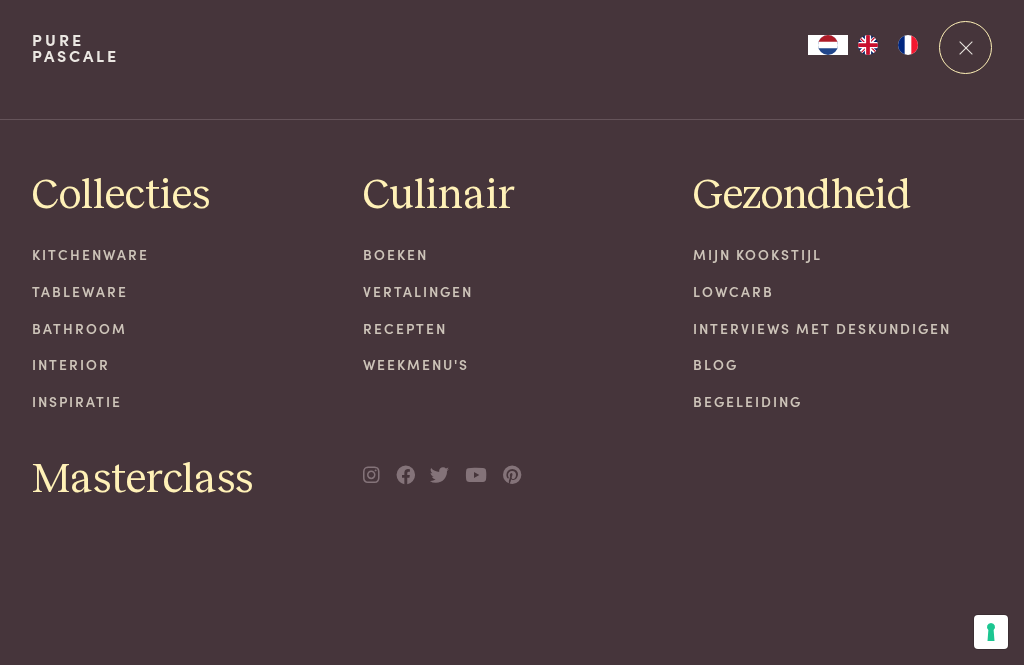 click on "Recepten" at bounding box center [512, 328] 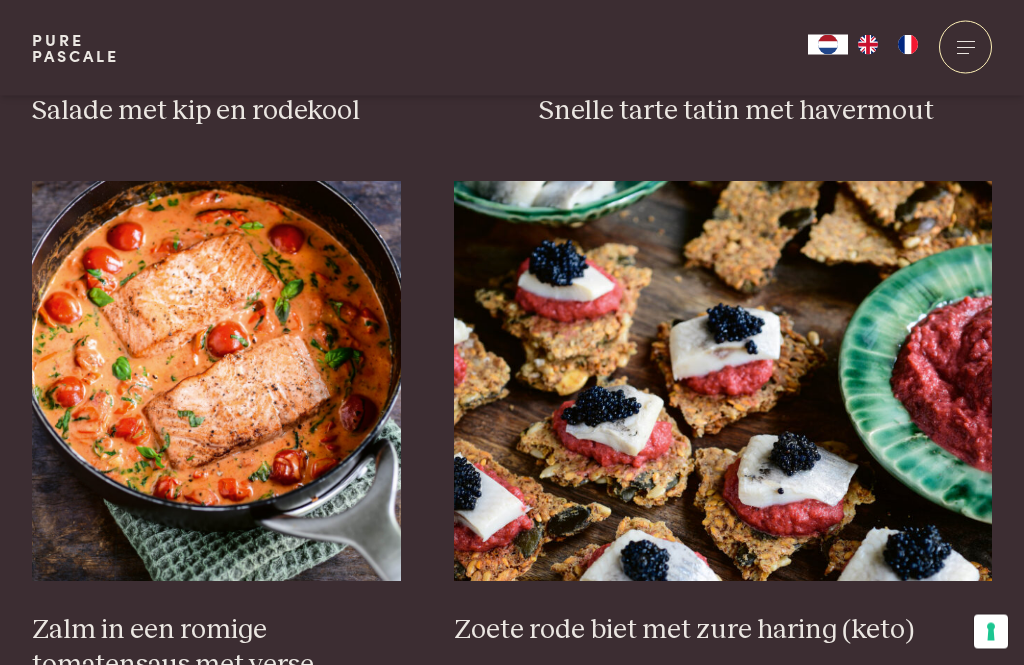 scroll, scrollTop: 2808, scrollLeft: 0, axis: vertical 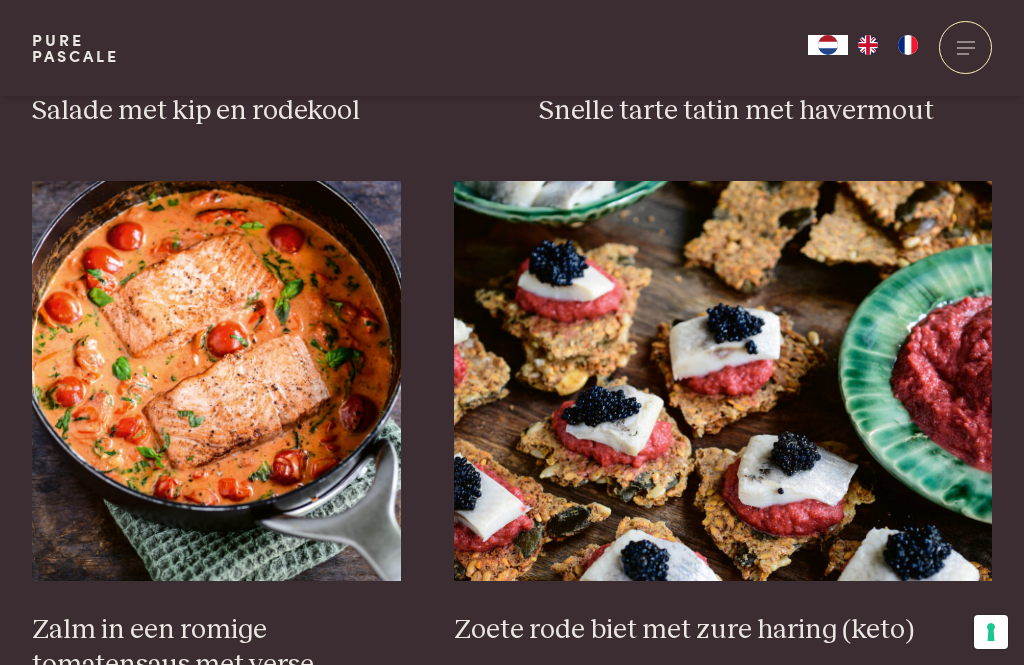 click on "Zalm in een romige tomatensaus met verse kruiden (keto)" at bounding box center [216, 665] 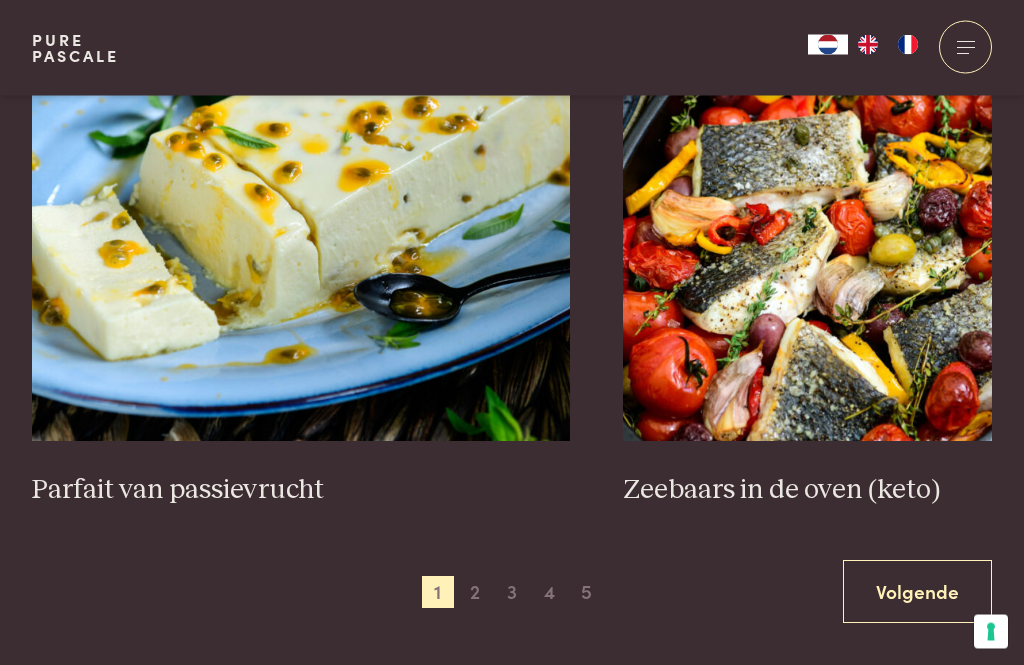 scroll, scrollTop: 3537, scrollLeft: 0, axis: vertical 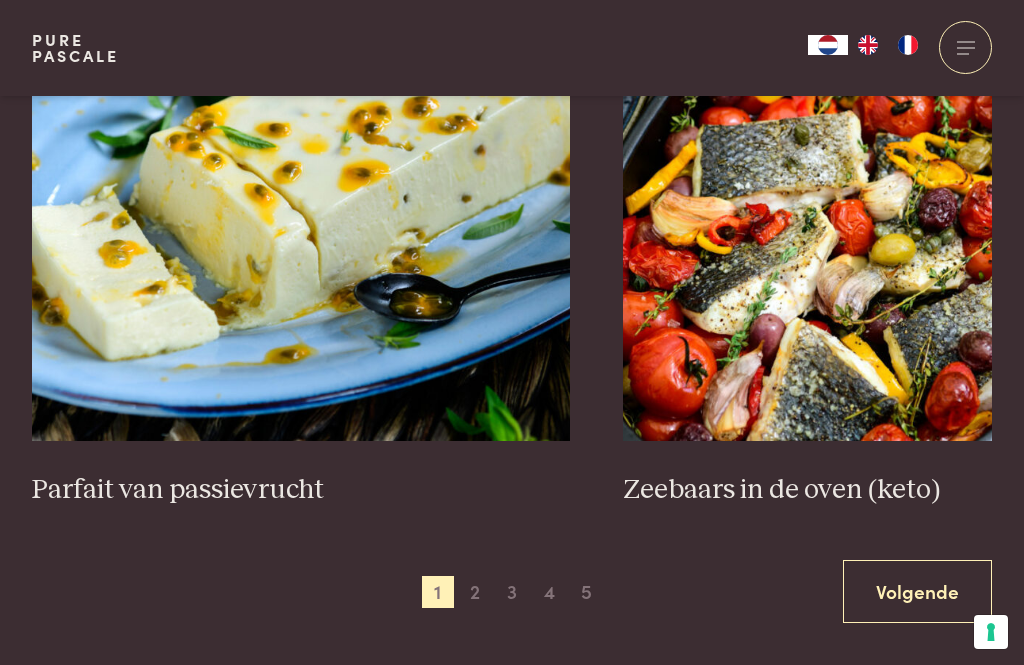 click on "2" at bounding box center (475, 592) 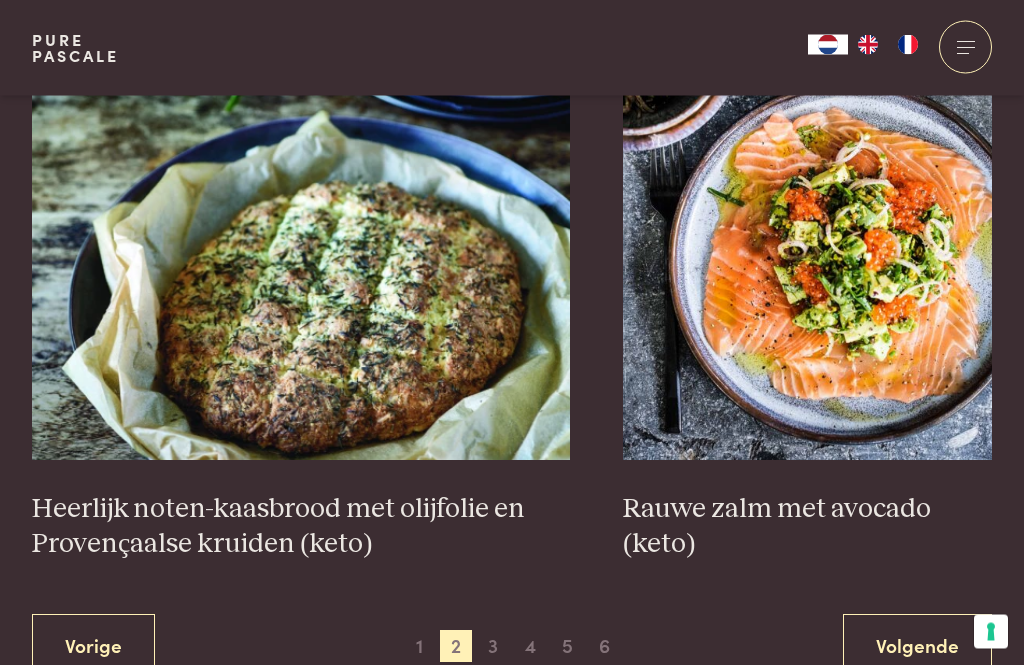 scroll, scrollTop: 3621, scrollLeft: 0, axis: vertical 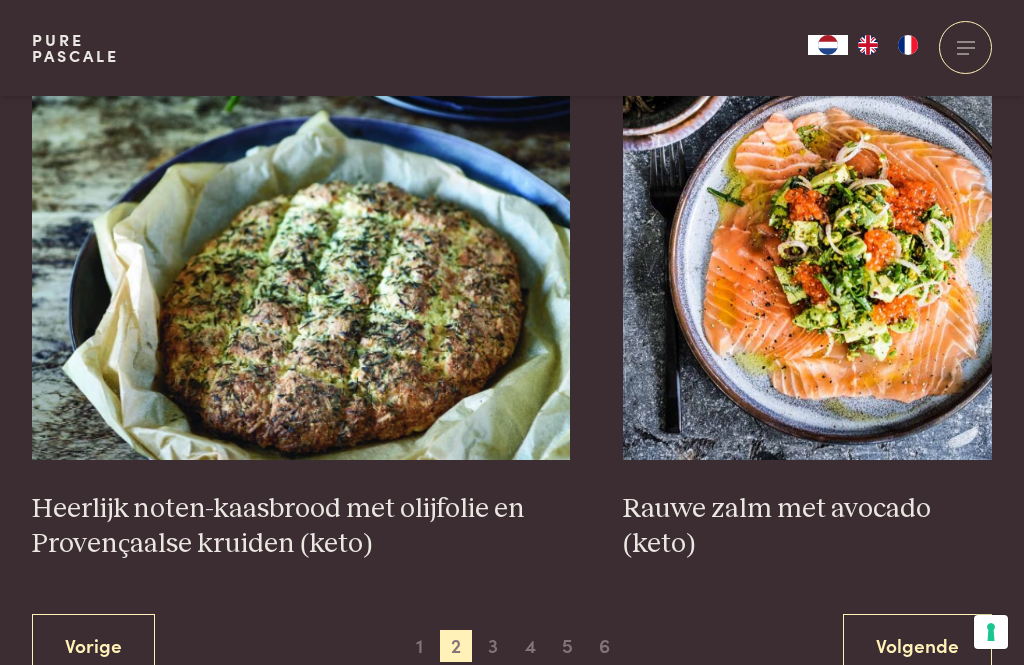 click on "Heerlijk noten-kaasbrood met olijfolie en Provençaalse kruiden (keto)" at bounding box center [301, 526] 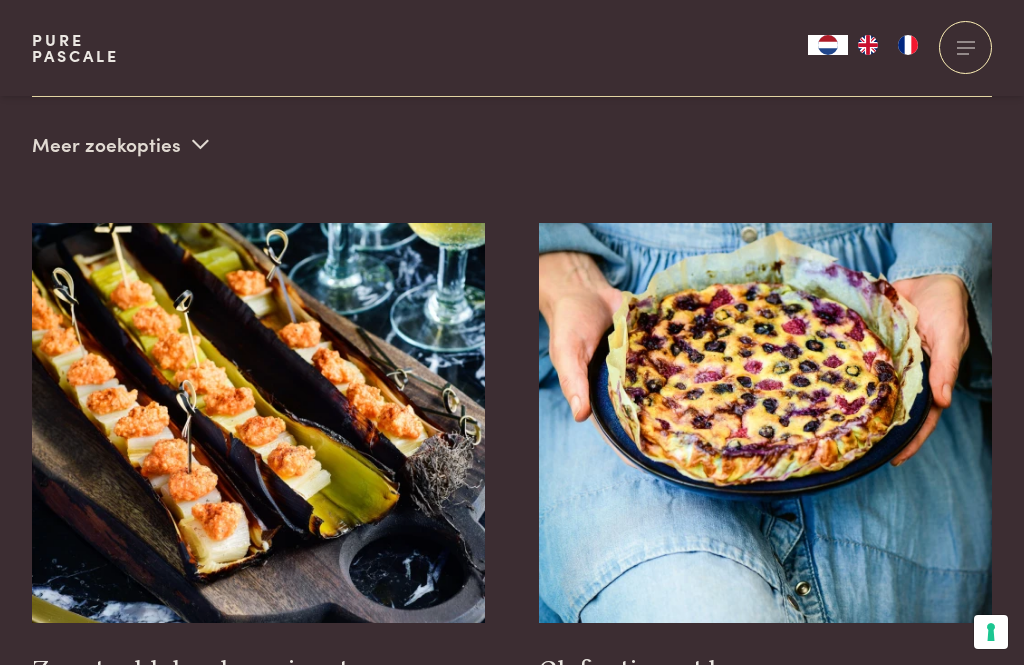 scroll, scrollTop: 659, scrollLeft: 0, axis: vertical 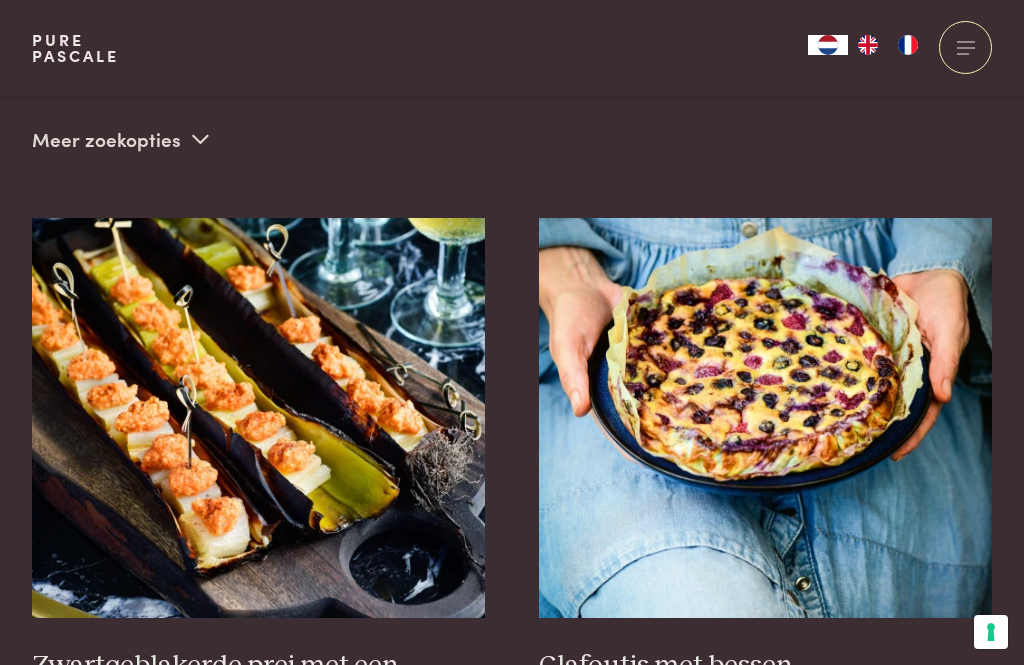 click at bounding box center (766, 418) 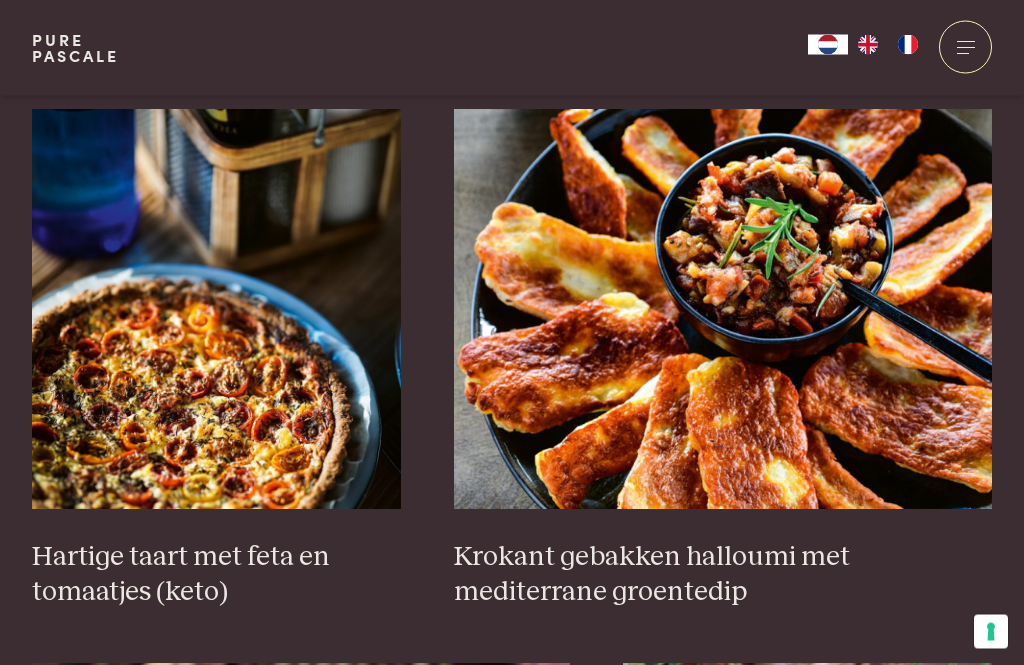 scroll, scrollTop: 1322, scrollLeft: 0, axis: vertical 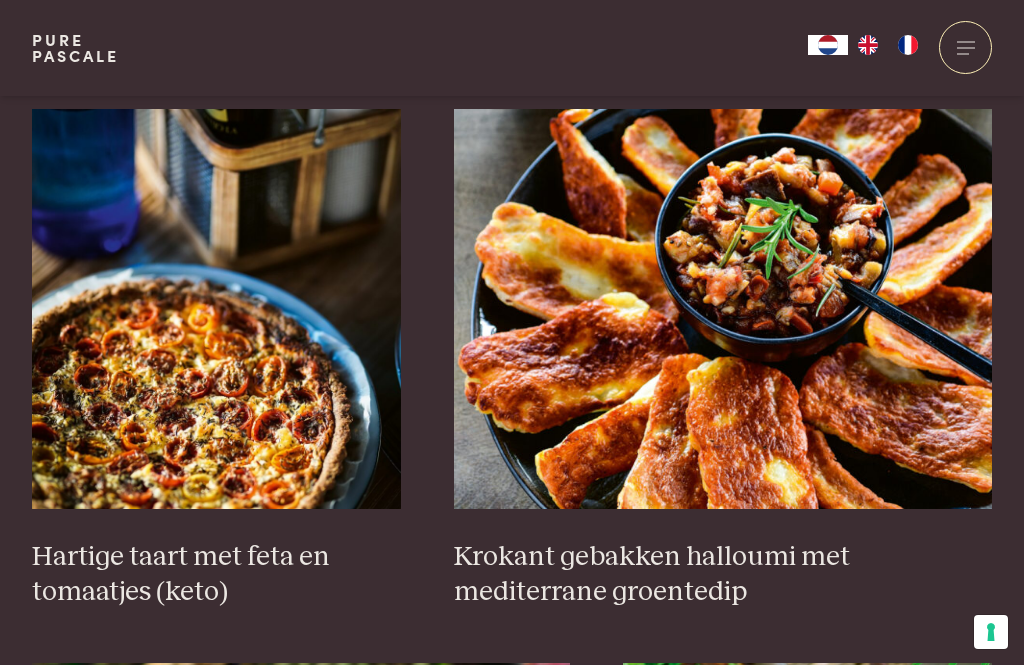 click on "Hartige taart met feta en tomaatjes (keto)" at bounding box center [216, 574] 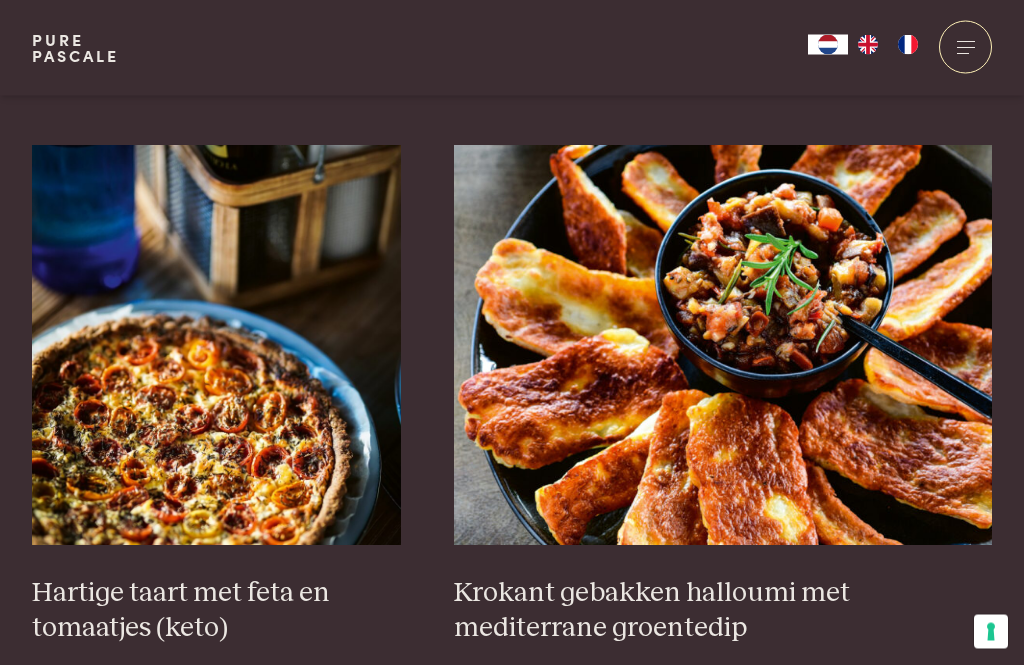 scroll, scrollTop: 1286, scrollLeft: 0, axis: vertical 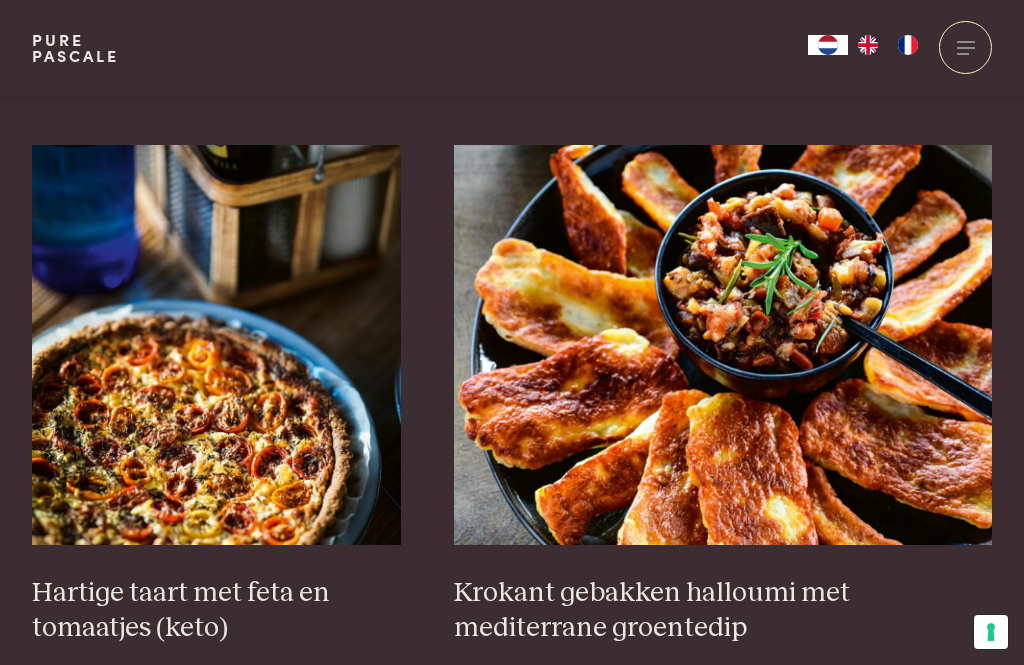 click at bounding box center (723, 345) 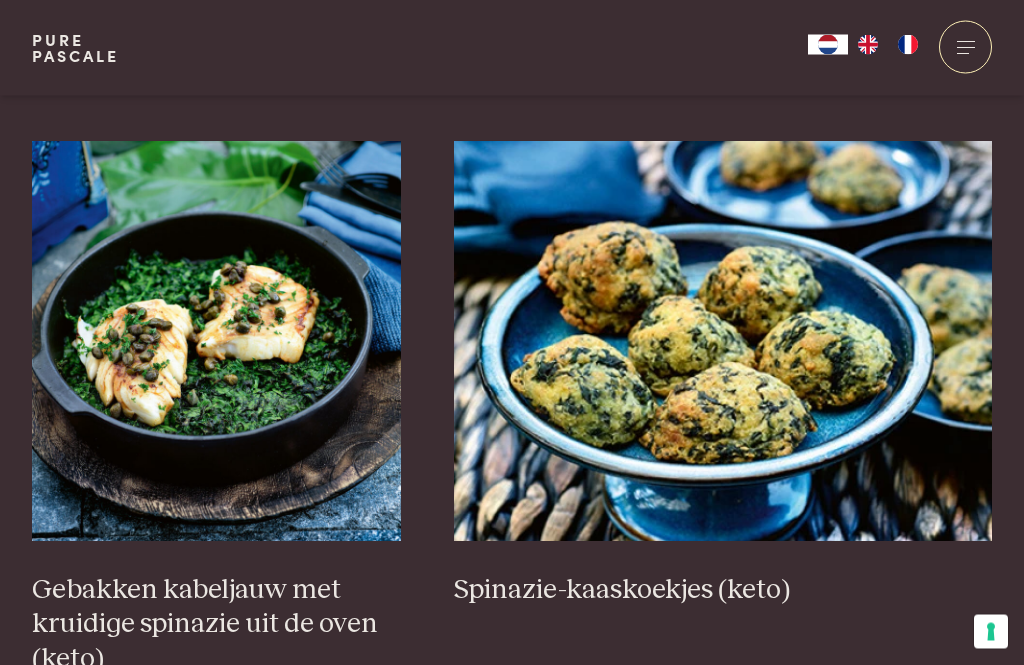 scroll, scrollTop: 2953, scrollLeft: 0, axis: vertical 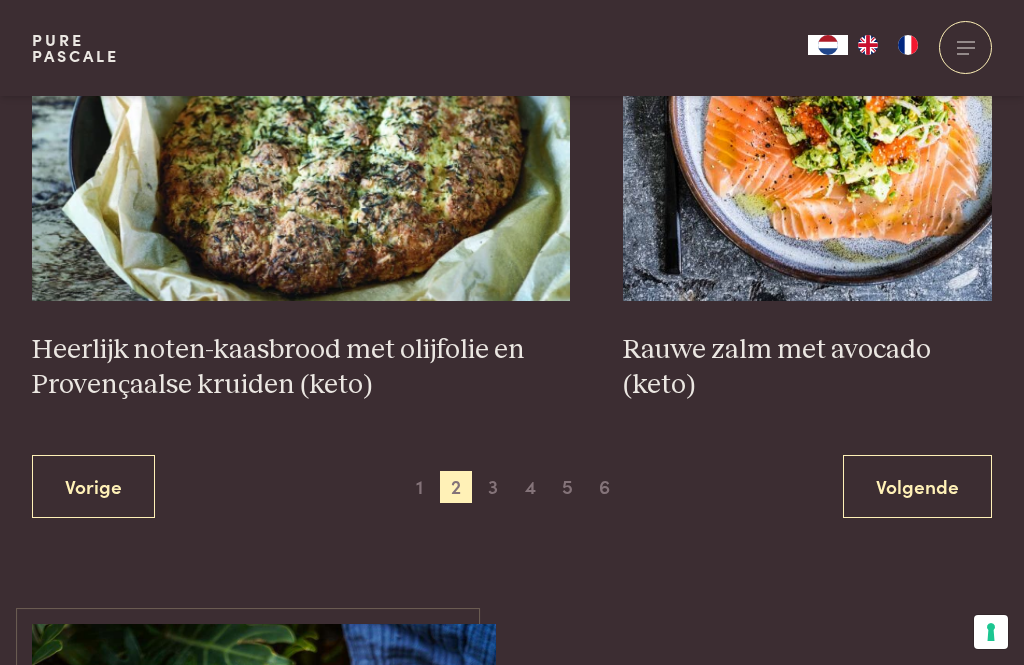 click on "Volgende" at bounding box center (917, 486) 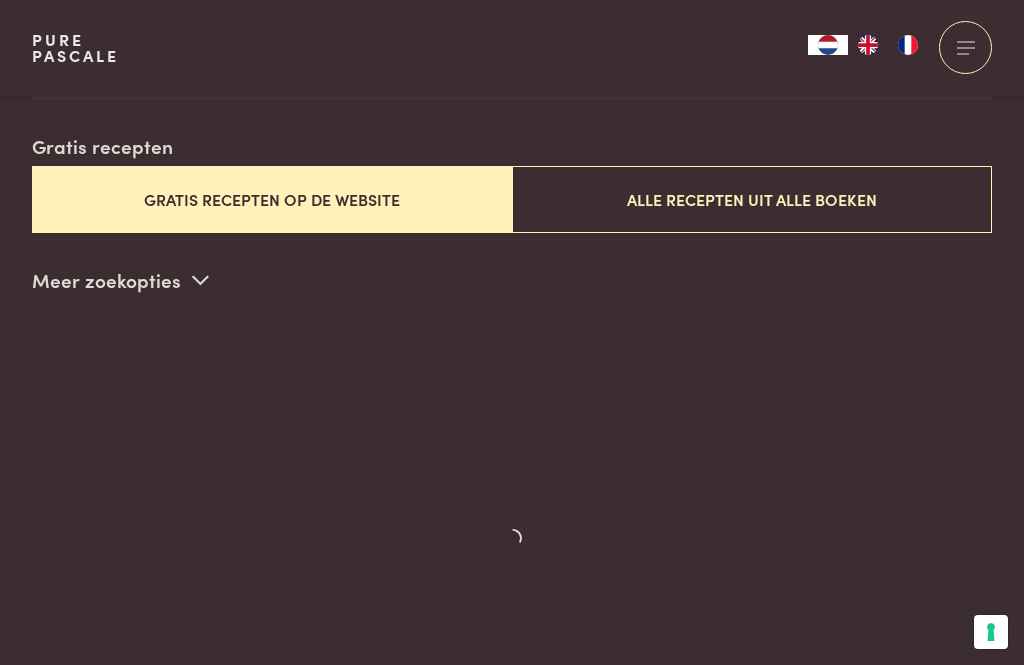 scroll, scrollTop: 511, scrollLeft: 0, axis: vertical 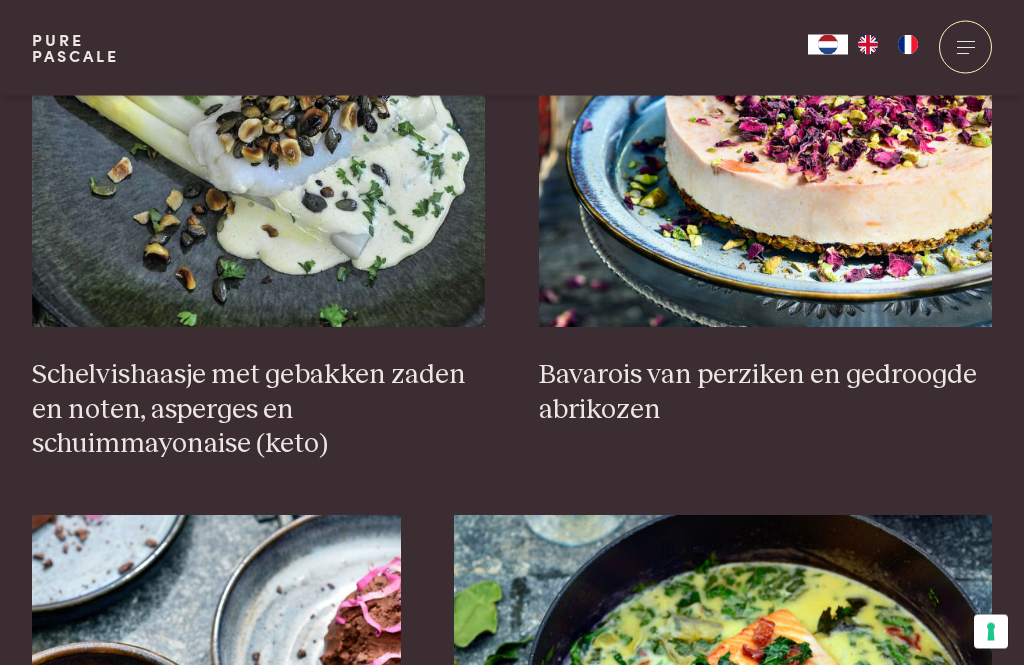 click at bounding box center (766, 128) 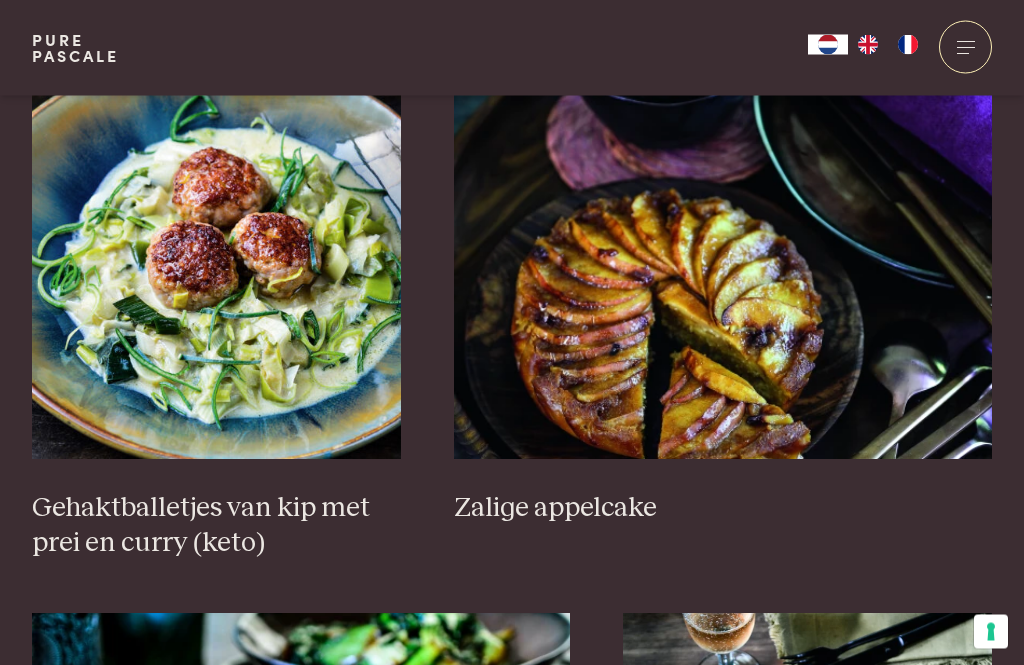 scroll, scrollTop: 3069, scrollLeft: 0, axis: vertical 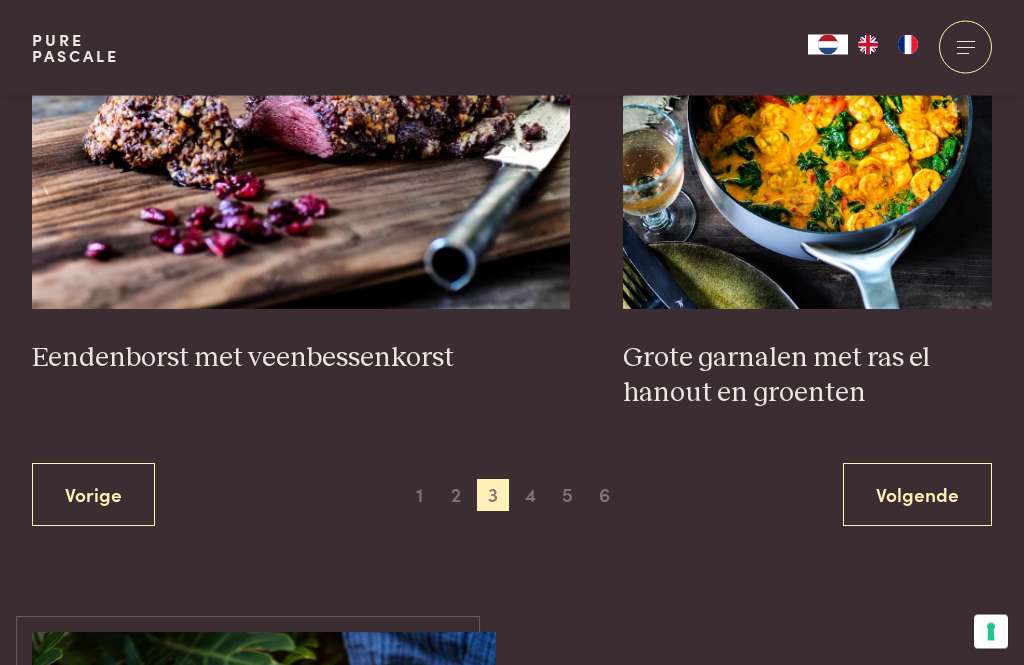 click on "Volgende" at bounding box center (917, 495) 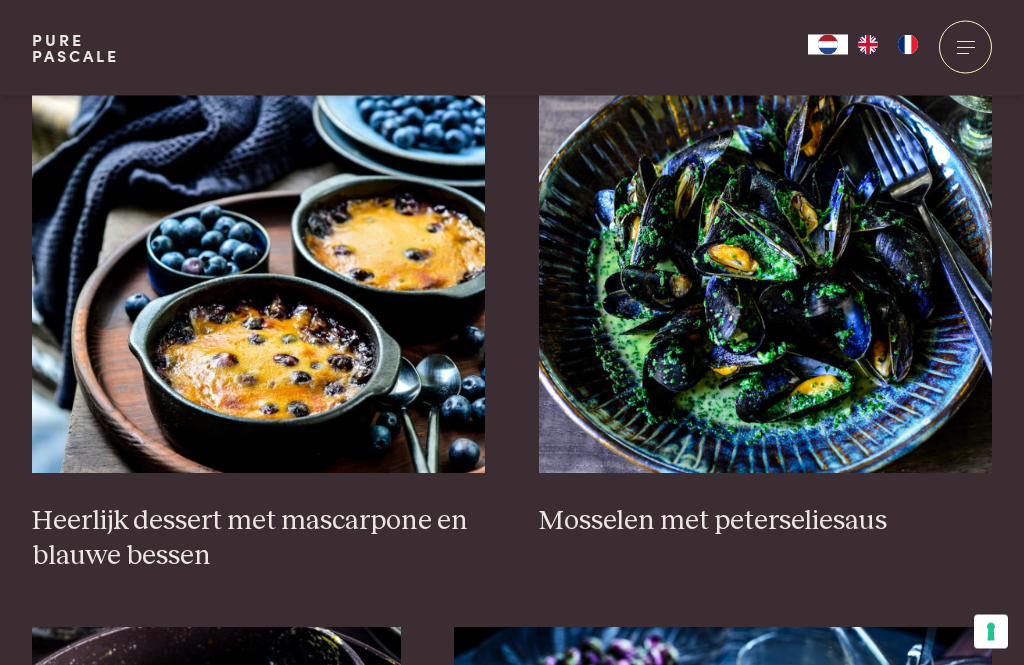 scroll, scrollTop: 805, scrollLeft: 0, axis: vertical 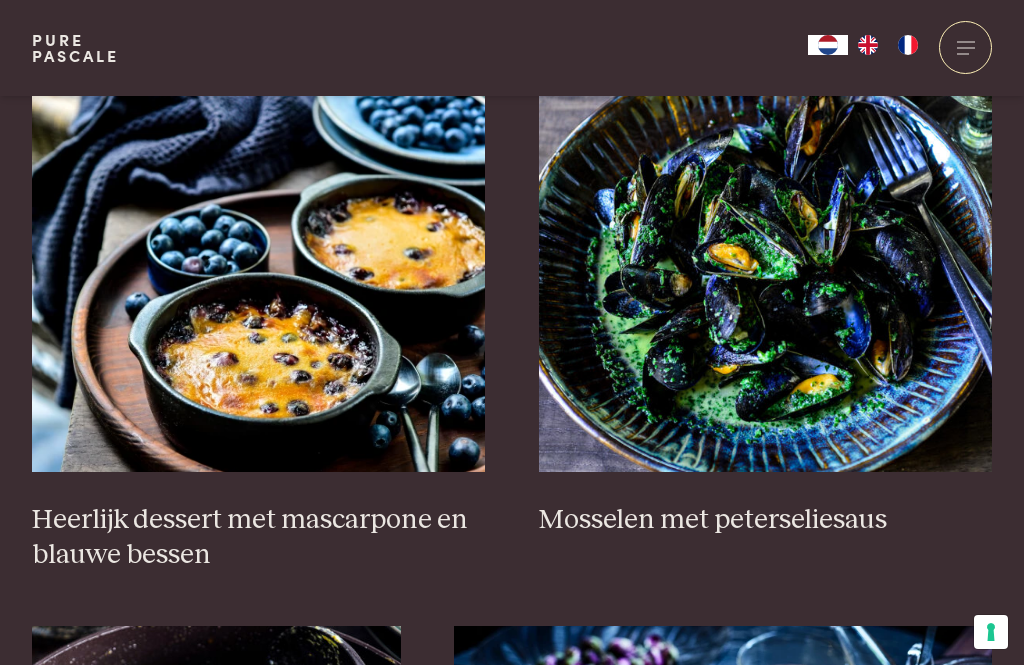 click at bounding box center [259, 272] 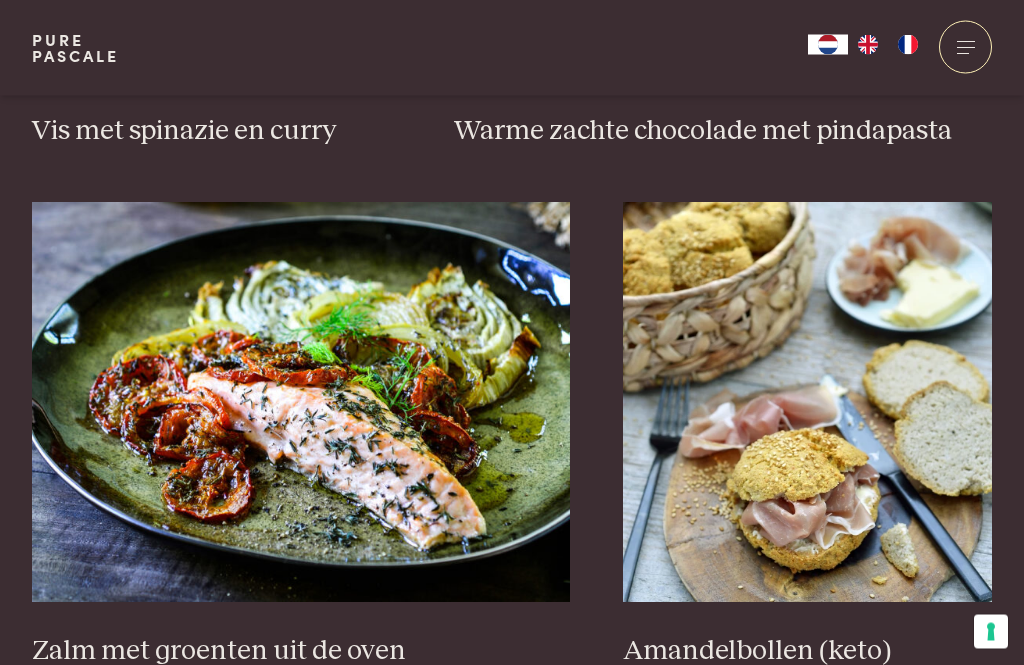 scroll, scrollTop: 1749, scrollLeft: 0, axis: vertical 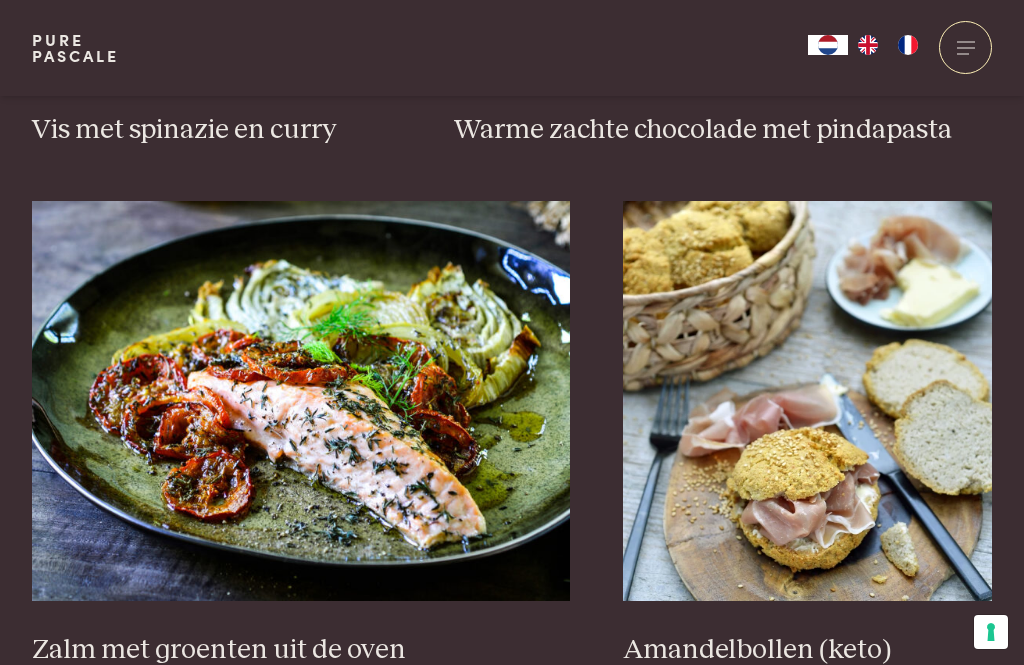 click at bounding box center (301, 401) 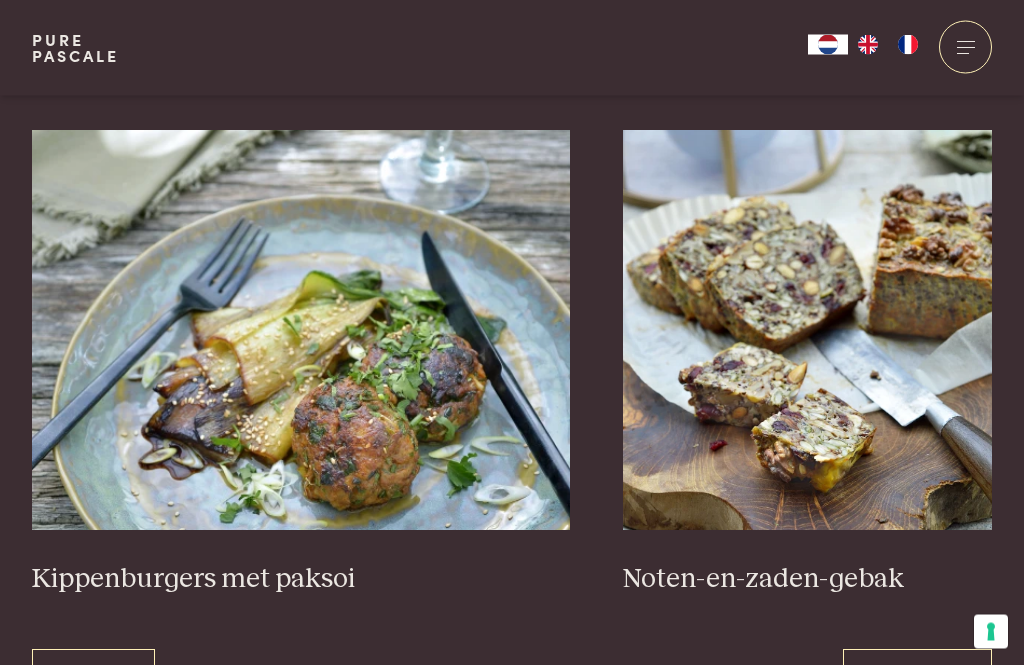 scroll, scrollTop: 3449, scrollLeft: 0, axis: vertical 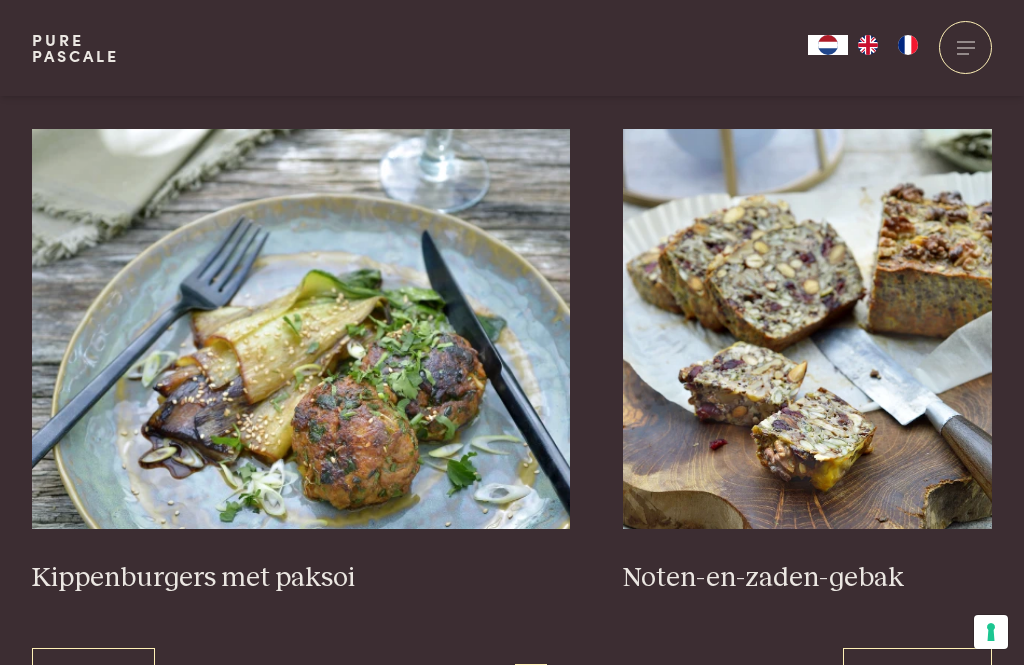 click on "Noten-en-zaden-gebak" at bounding box center [807, 578] 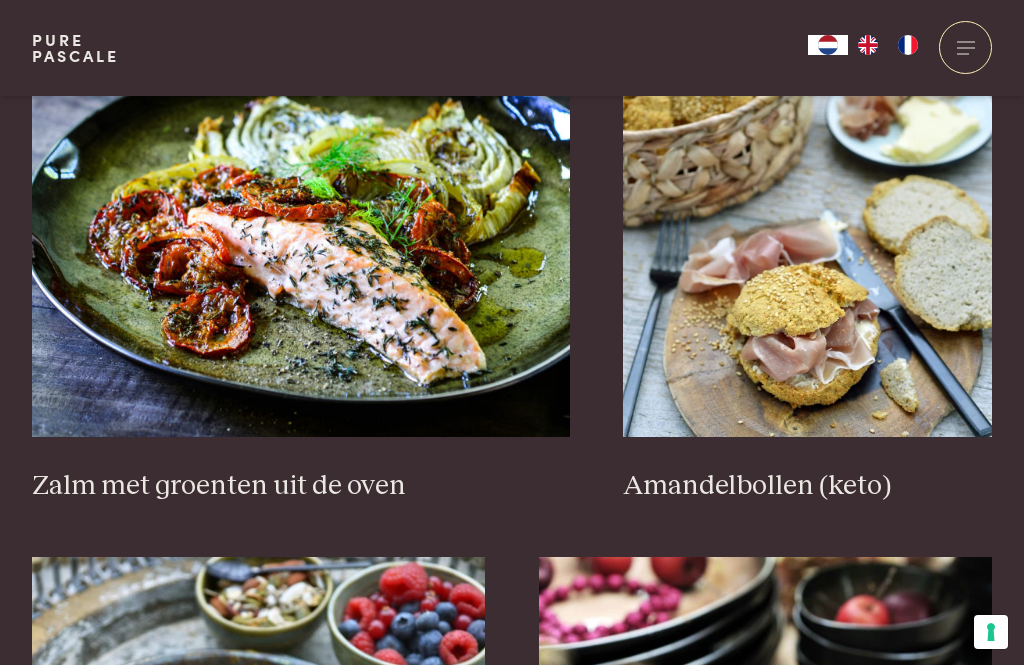 scroll, scrollTop: 1912, scrollLeft: 0, axis: vertical 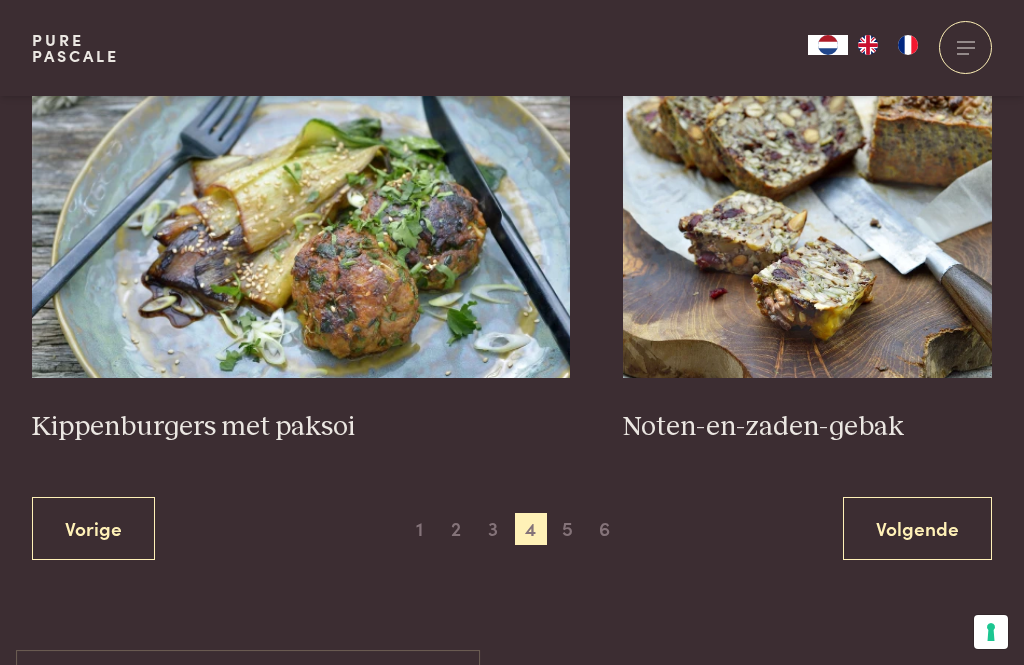 click on "Volgende" at bounding box center [917, 528] 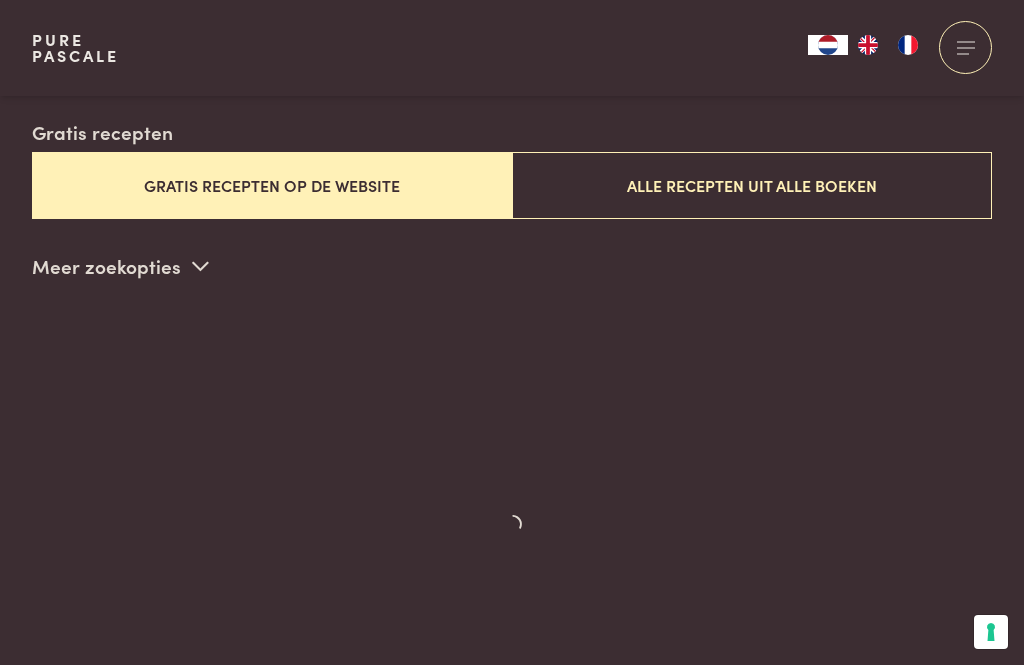 scroll, scrollTop: 511, scrollLeft: 0, axis: vertical 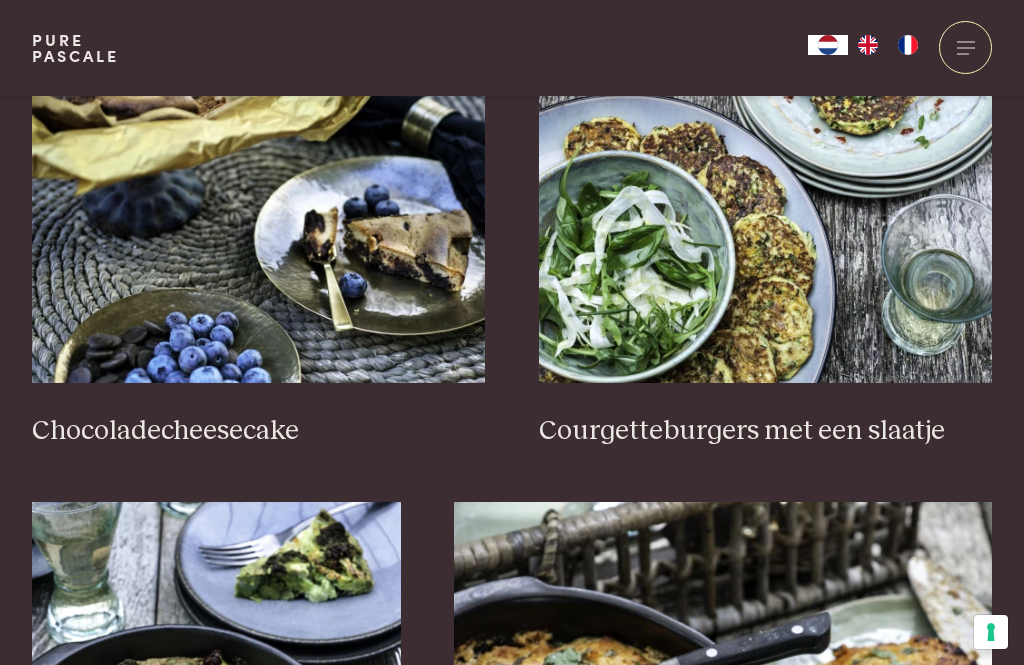click on "Chocoladecheesecake" at bounding box center (259, 216) 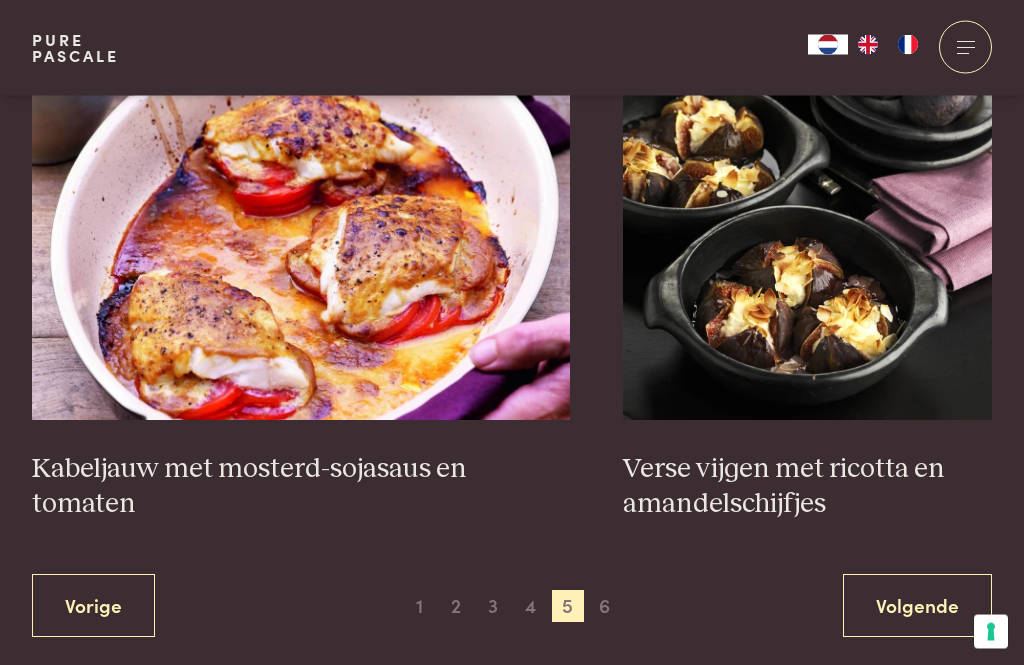 scroll, scrollTop: 3523, scrollLeft: 0, axis: vertical 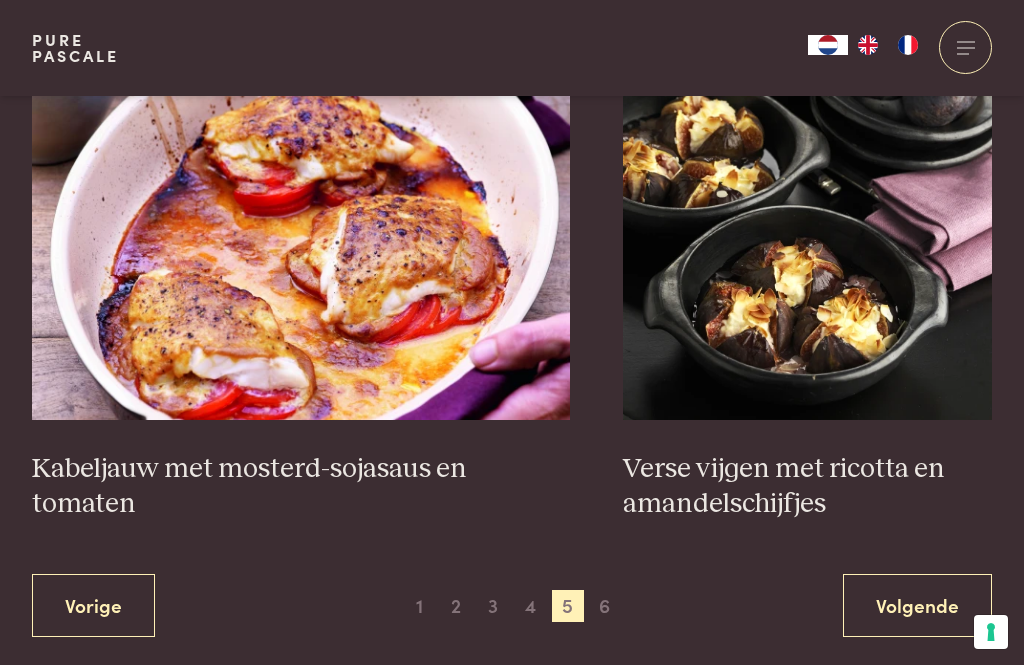 click on "Verse vijgen met ricotta en amandelschijfjes" at bounding box center (807, 486) 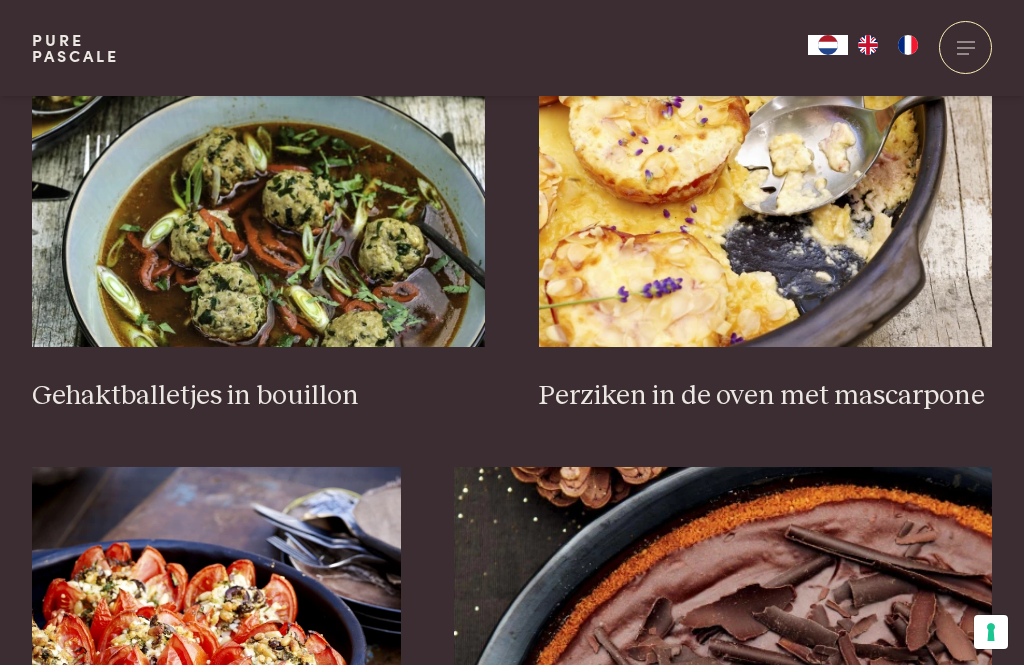 scroll, scrollTop: 2542, scrollLeft: 0, axis: vertical 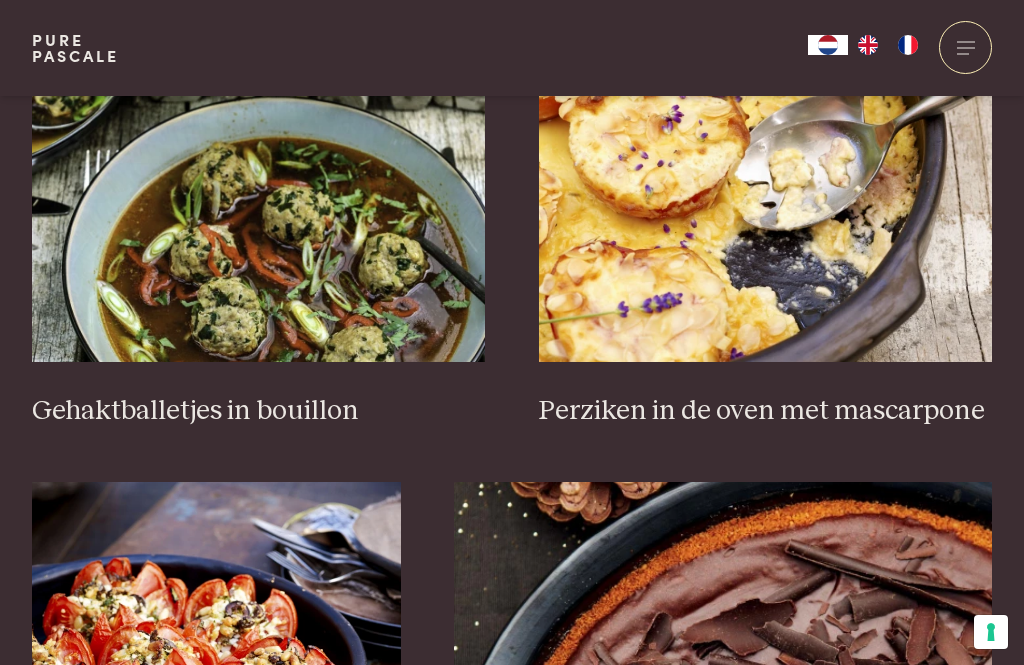 click on "Perziken in de oven met mascarpone" at bounding box center (766, 411) 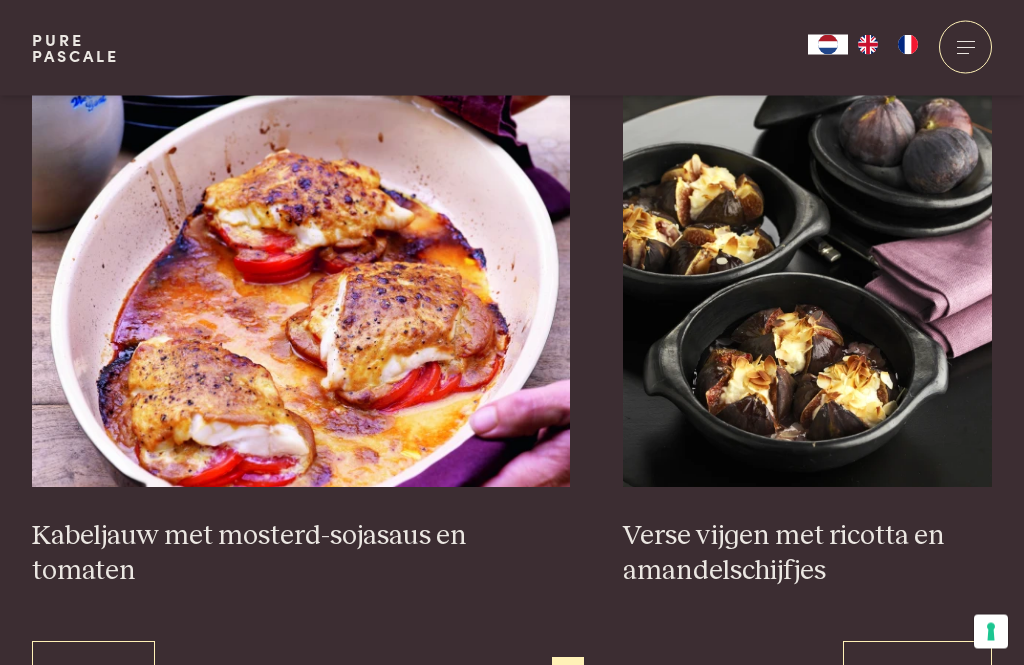 scroll, scrollTop: 3490, scrollLeft: 0, axis: vertical 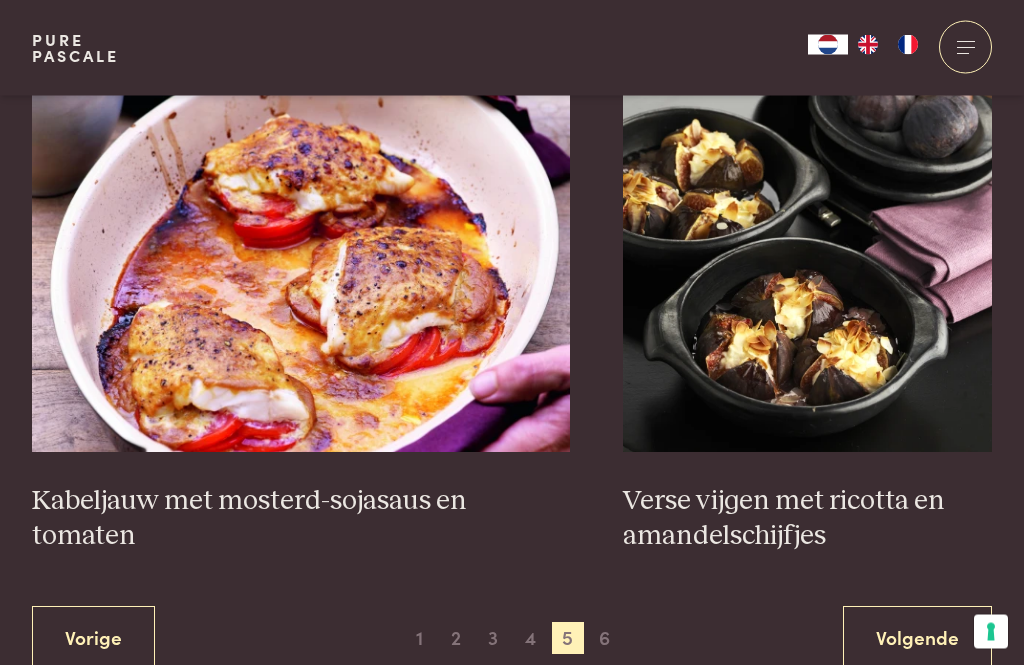 click on "6" at bounding box center (605, 639) 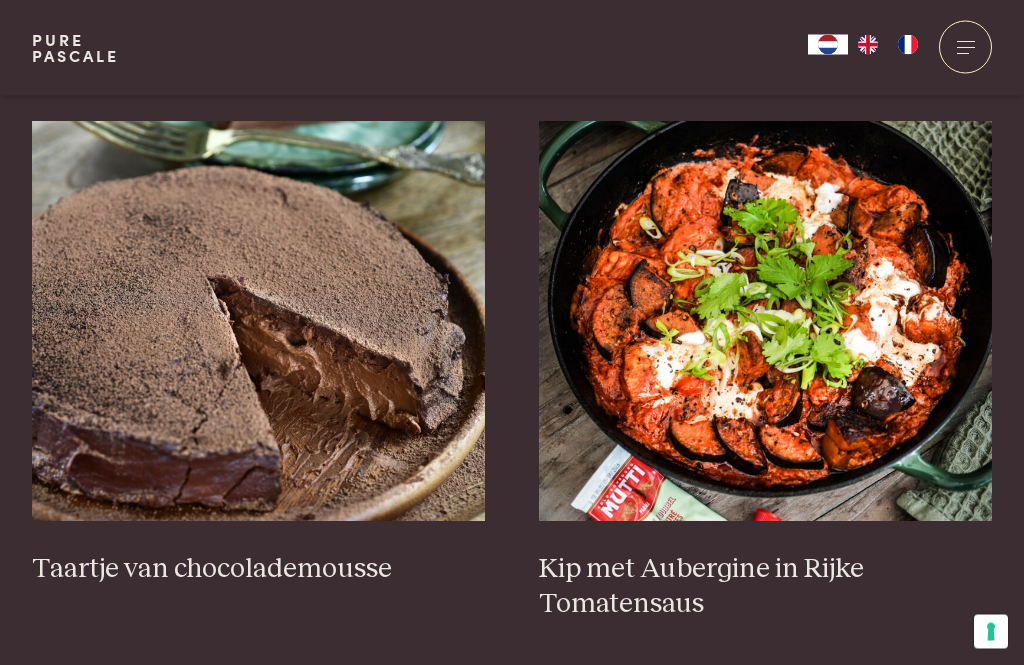 scroll, scrollTop: 757, scrollLeft: 0, axis: vertical 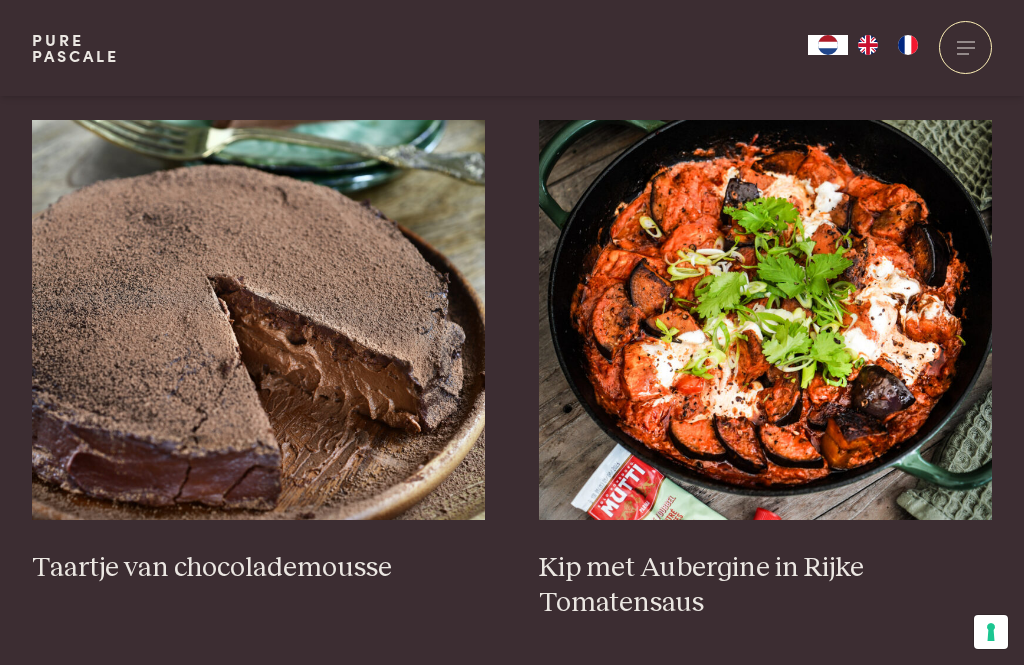 click on "2" at bounding box center [438, 705] 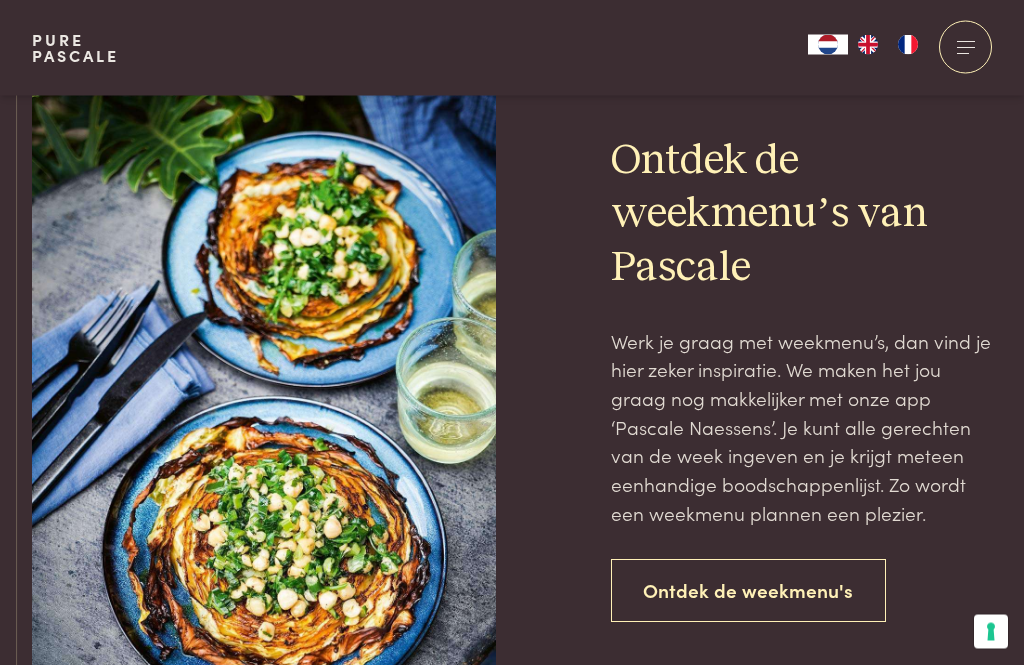 scroll, scrollTop: 1571, scrollLeft: 0, axis: vertical 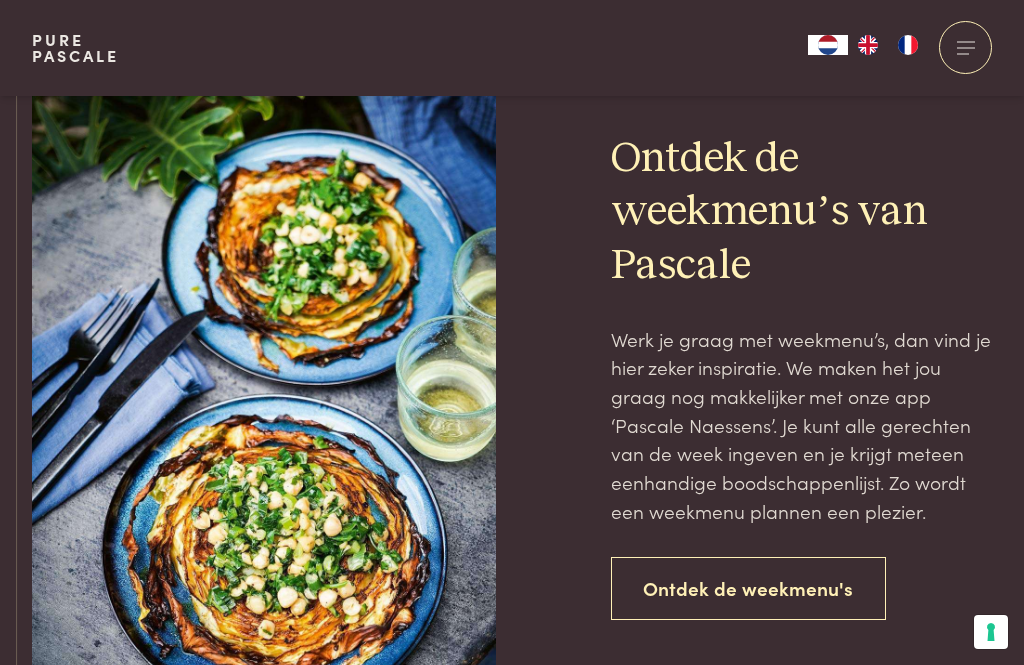 click on "Ontdek de weekmenu's" at bounding box center [749, 588] 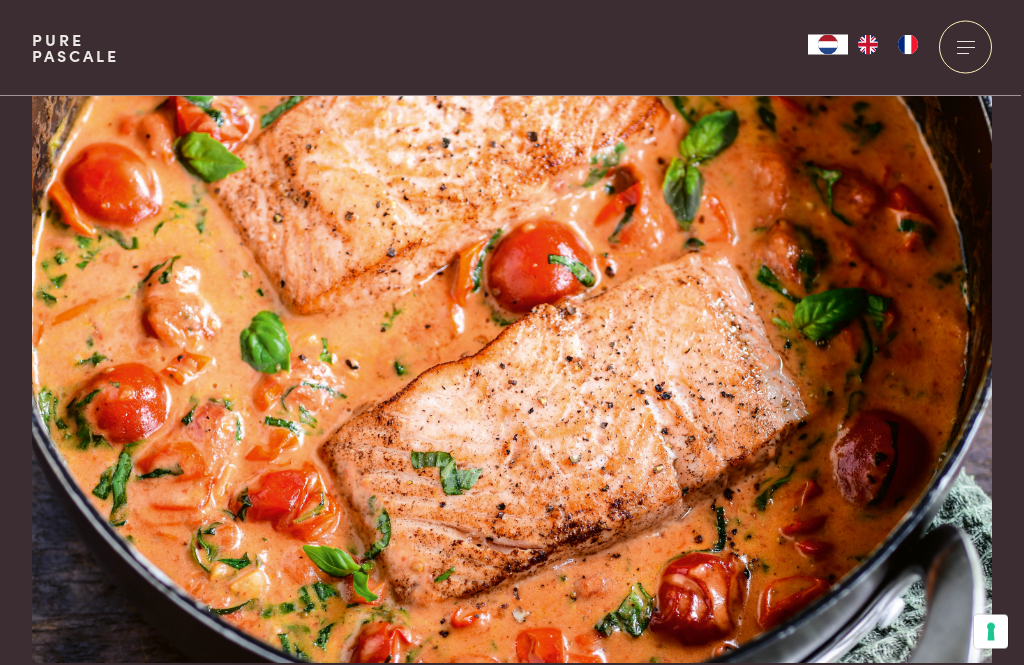 scroll, scrollTop: 0, scrollLeft: 0, axis: both 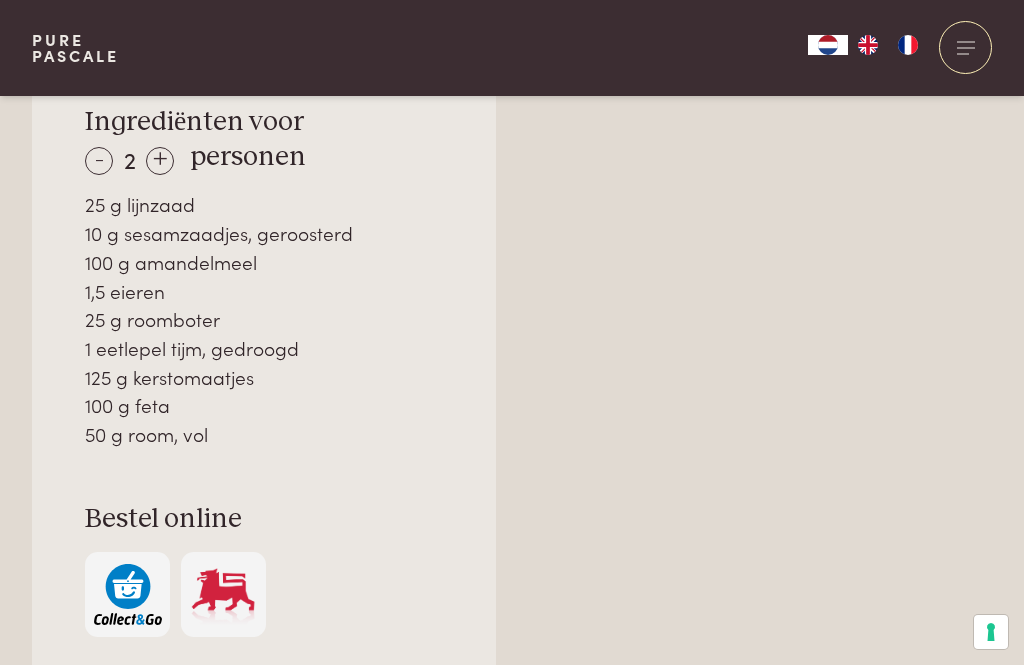 click on "+" at bounding box center [160, 161] 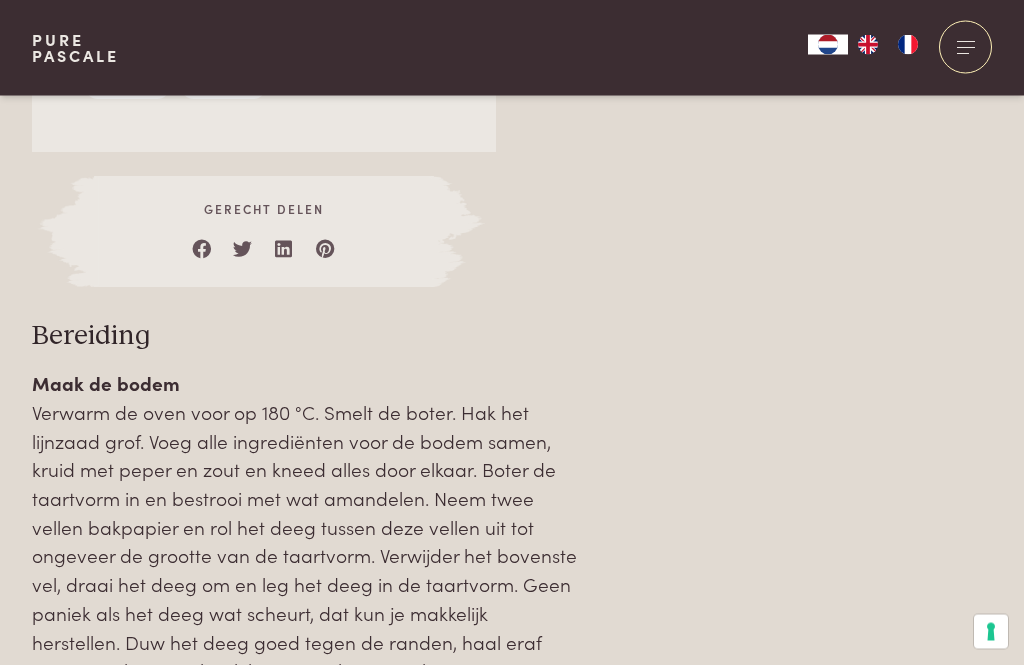 scroll, scrollTop: 2021, scrollLeft: 0, axis: vertical 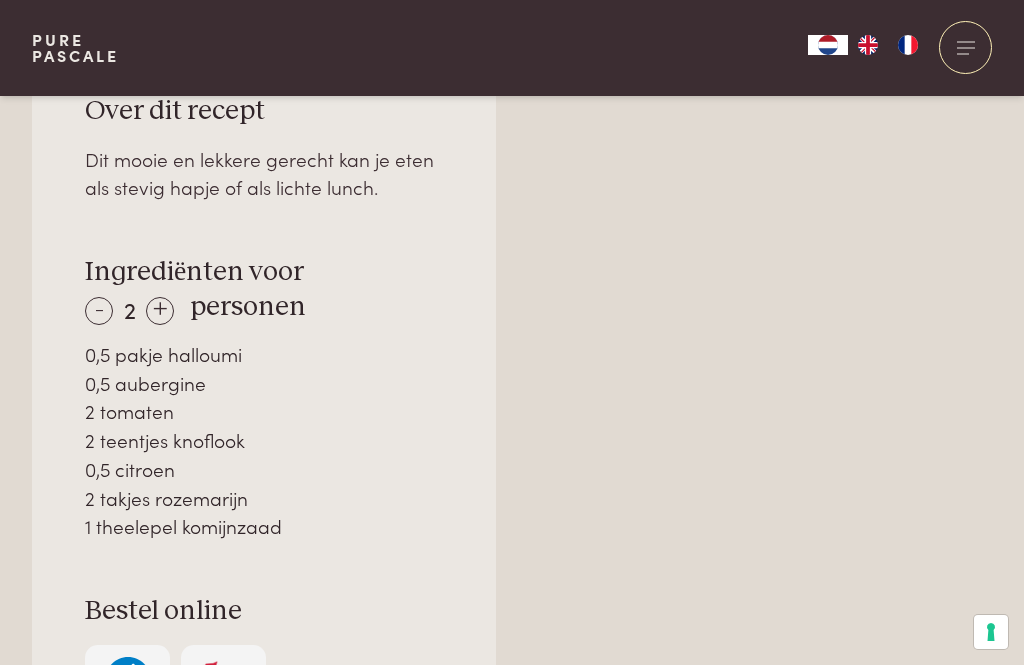 click on "+" at bounding box center [160, 311] 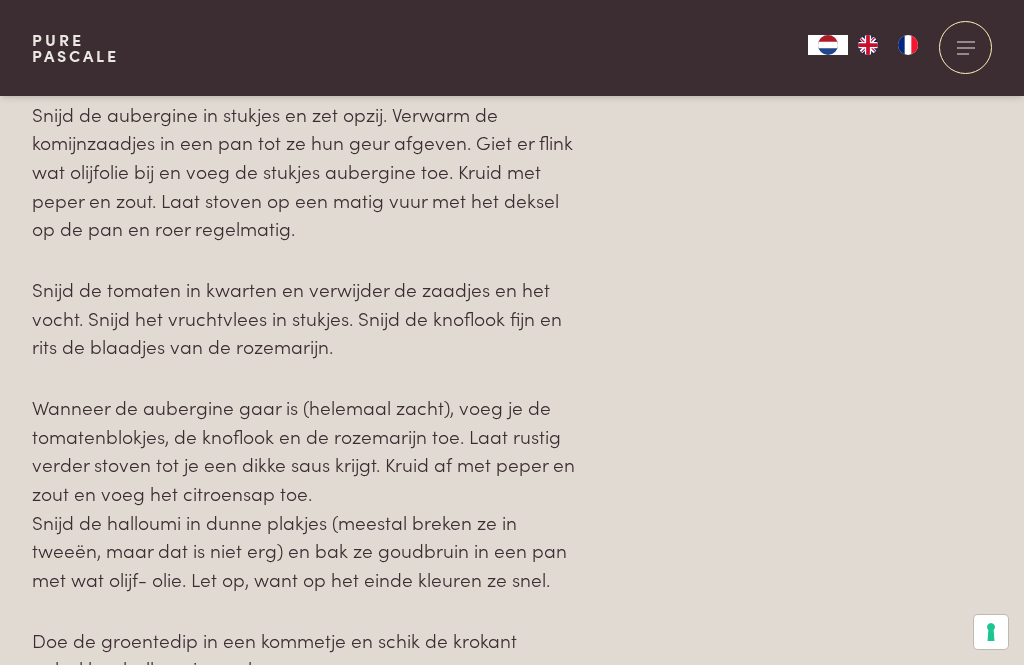 scroll, scrollTop: 2185, scrollLeft: 0, axis: vertical 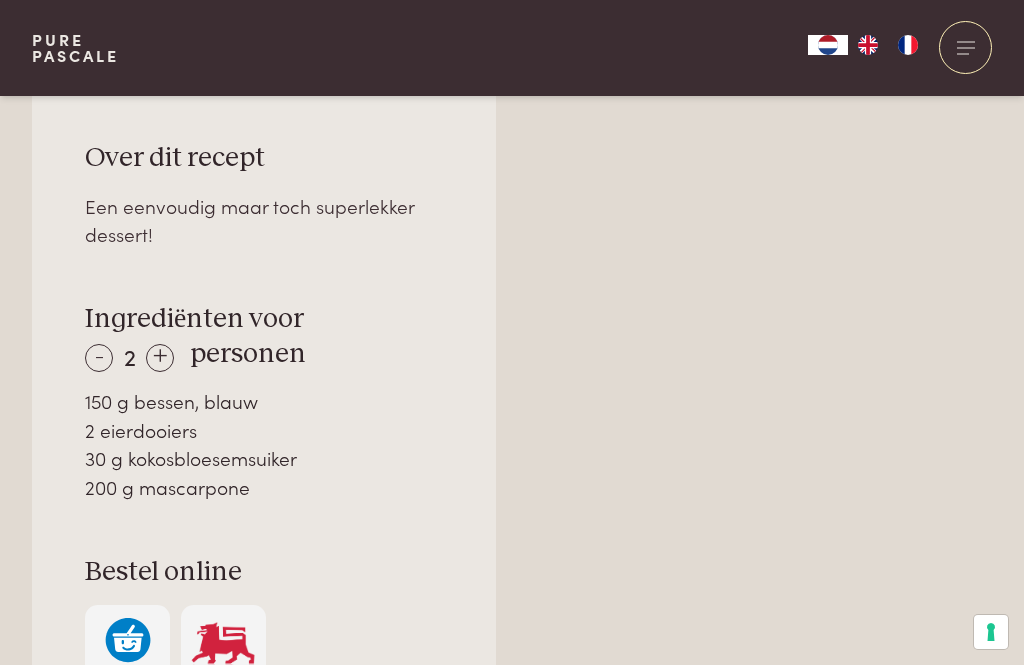 click on "+" at bounding box center [160, 358] 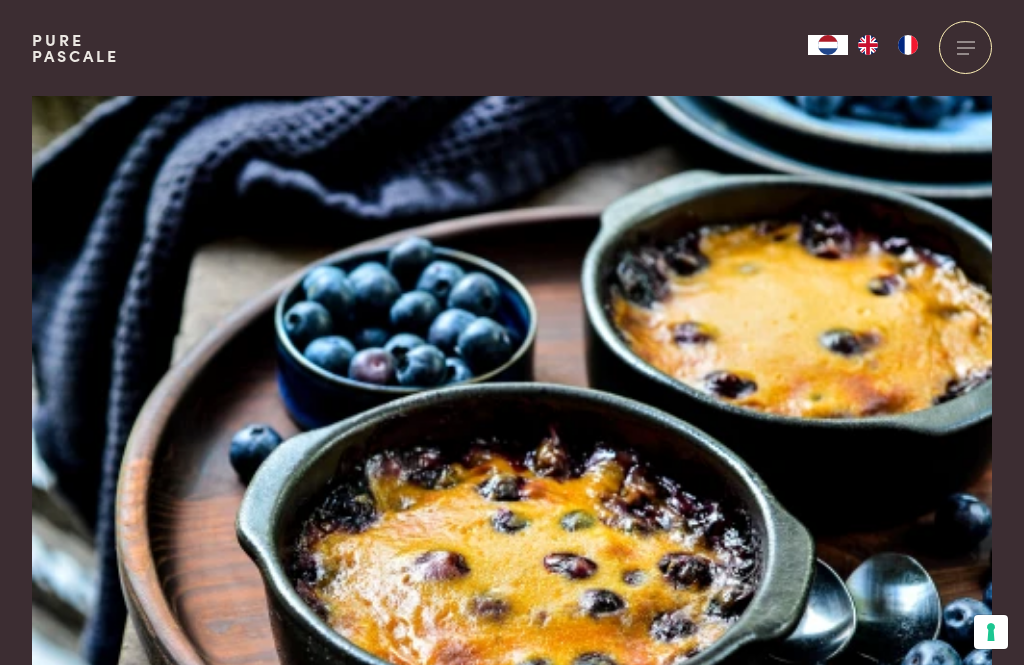 scroll, scrollTop: 0, scrollLeft: 0, axis: both 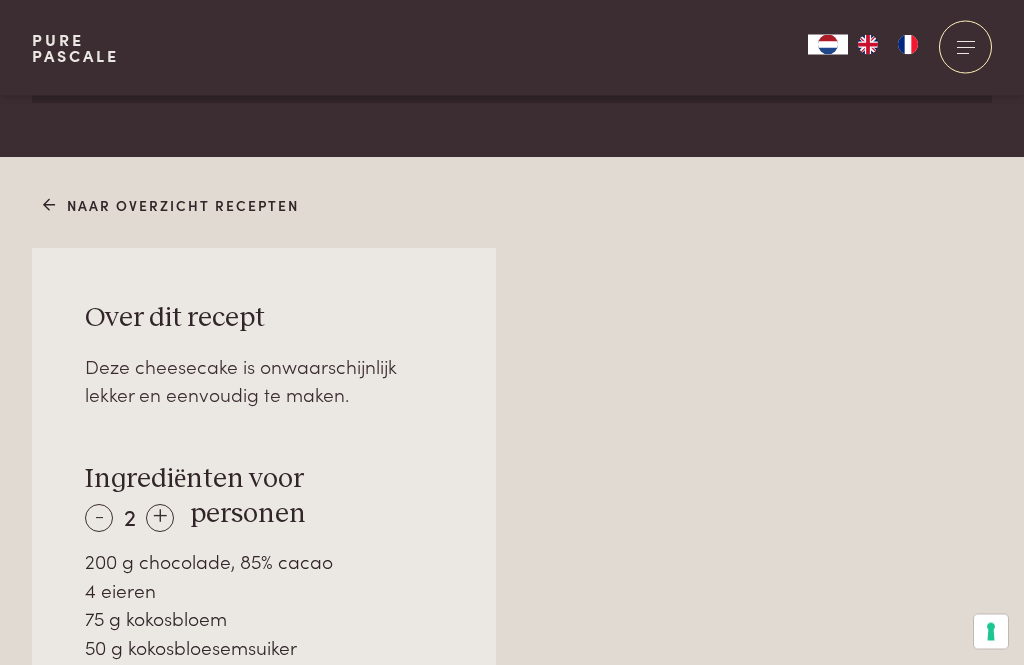 click on "+" at bounding box center [160, 519] 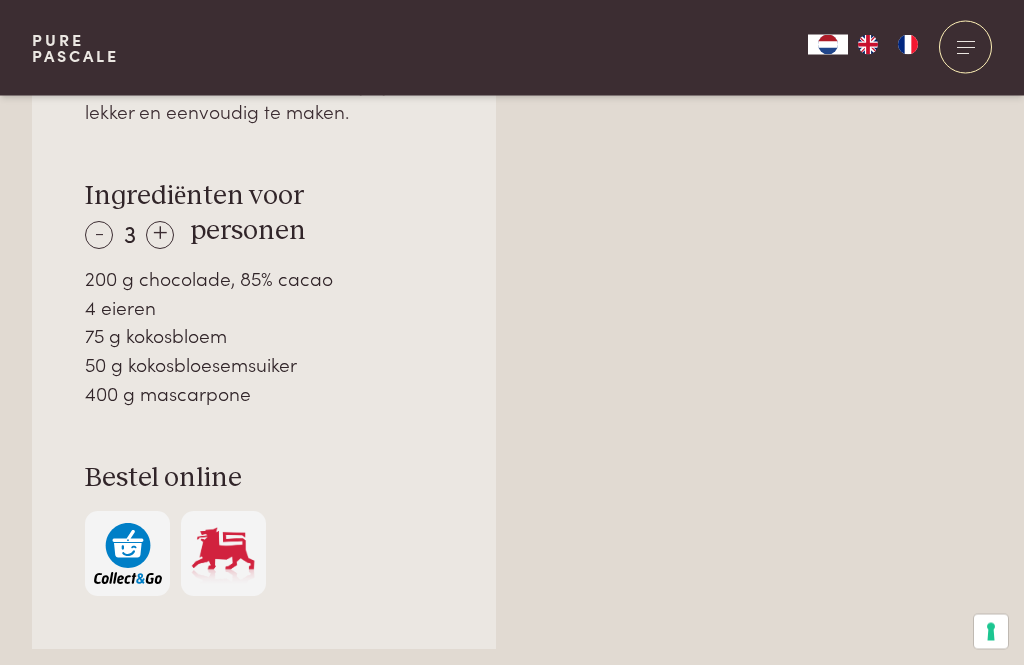 scroll, scrollTop: 1362, scrollLeft: 0, axis: vertical 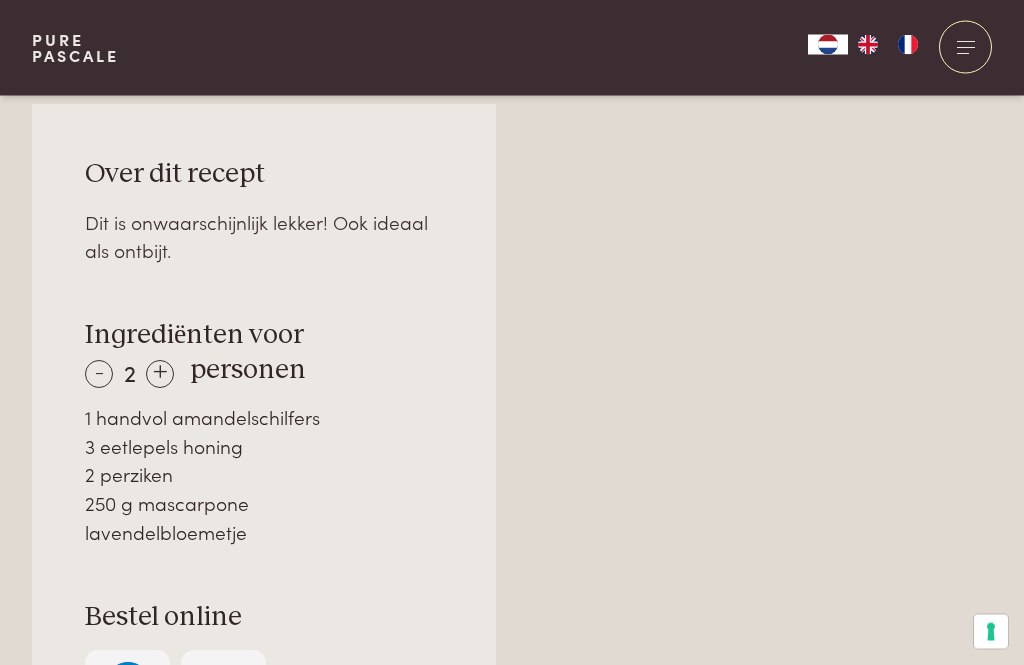 click on "+" at bounding box center (160, 375) 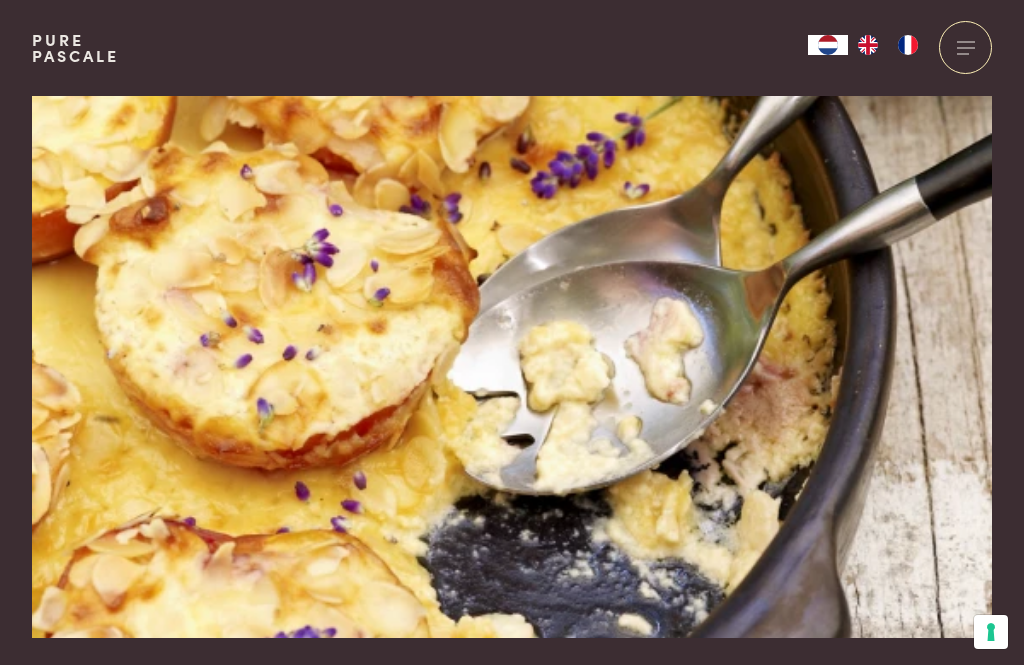 scroll, scrollTop: 0, scrollLeft: 0, axis: both 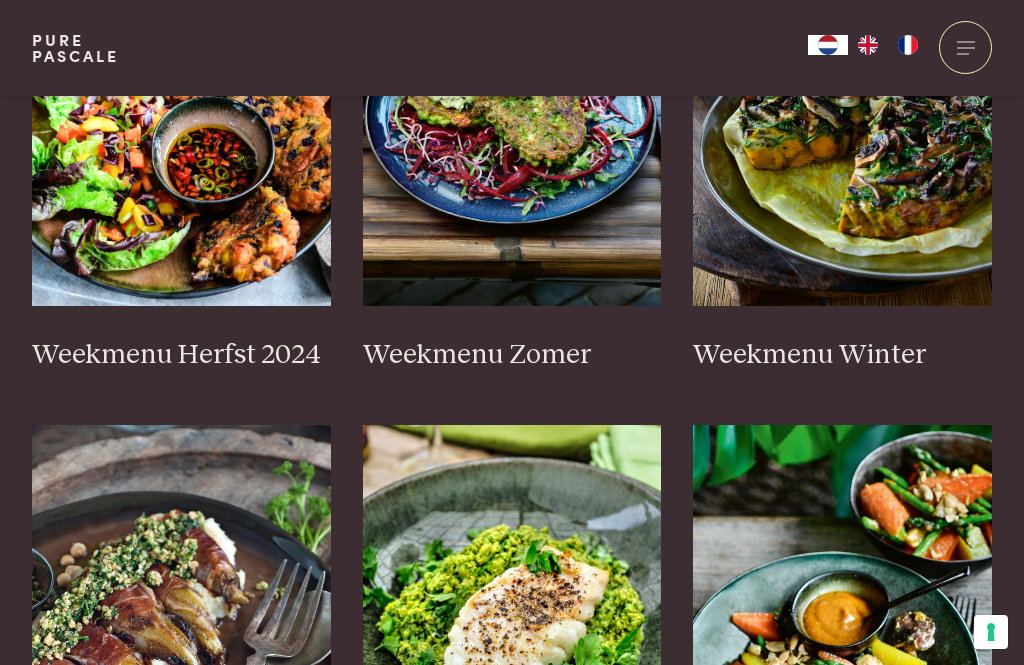 click on "Weekmenu Zomer" at bounding box center [512, 355] 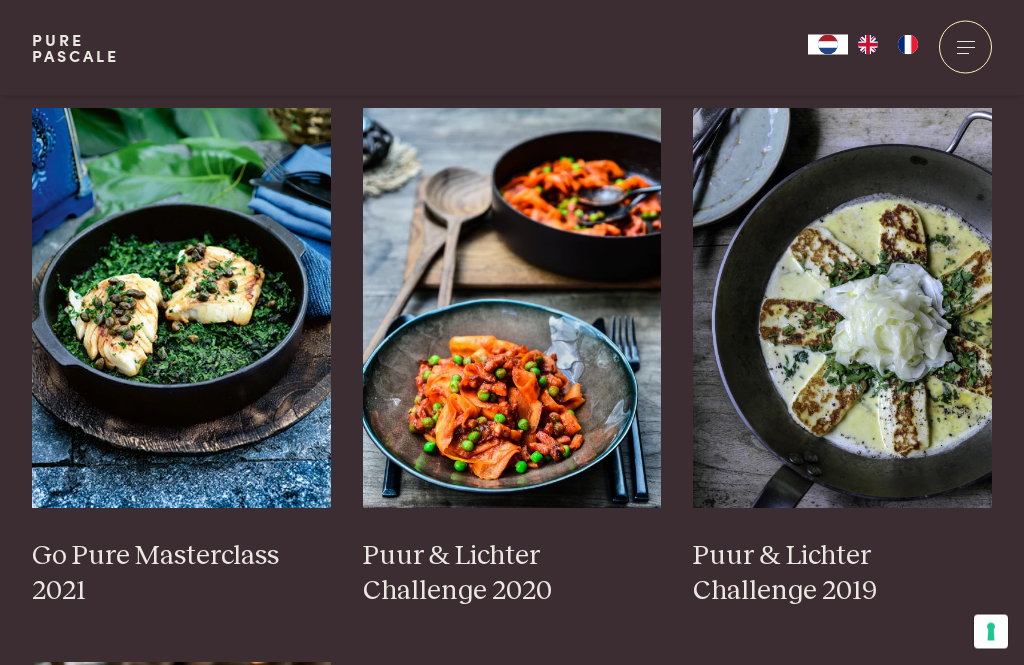 scroll, scrollTop: 1605, scrollLeft: 0, axis: vertical 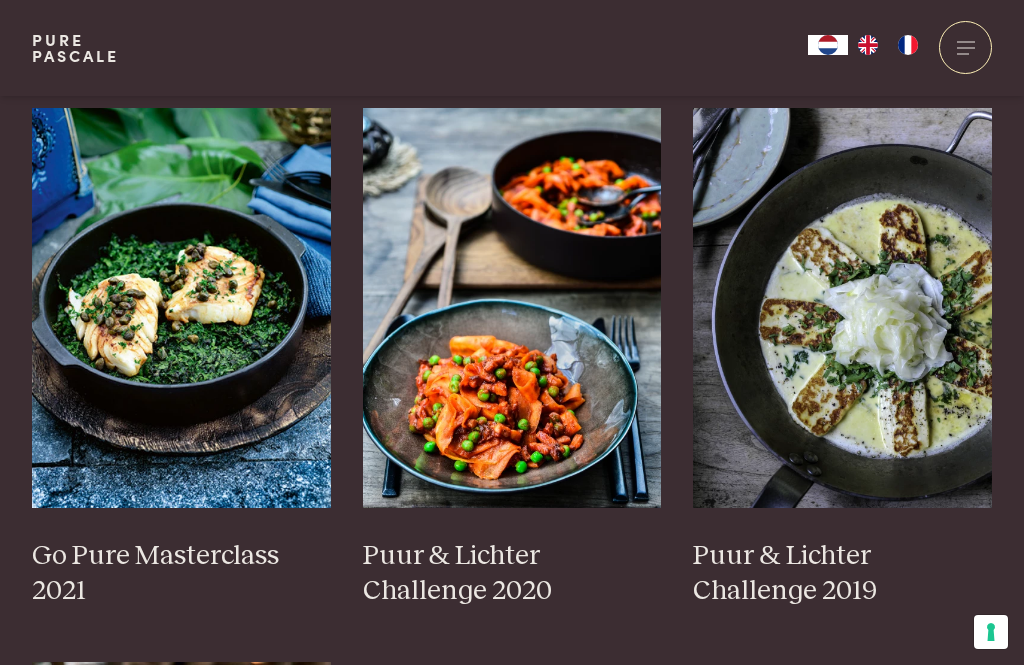 click on "Puur & Lichter Challenge 2019" at bounding box center [842, 573] 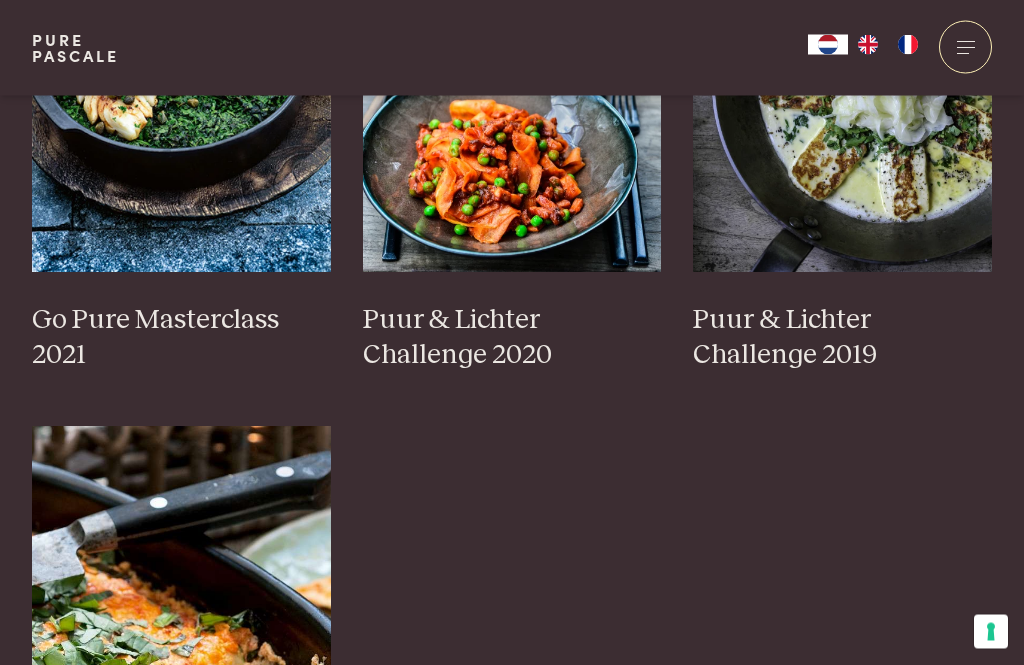 scroll, scrollTop: 1837, scrollLeft: 0, axis: vertical 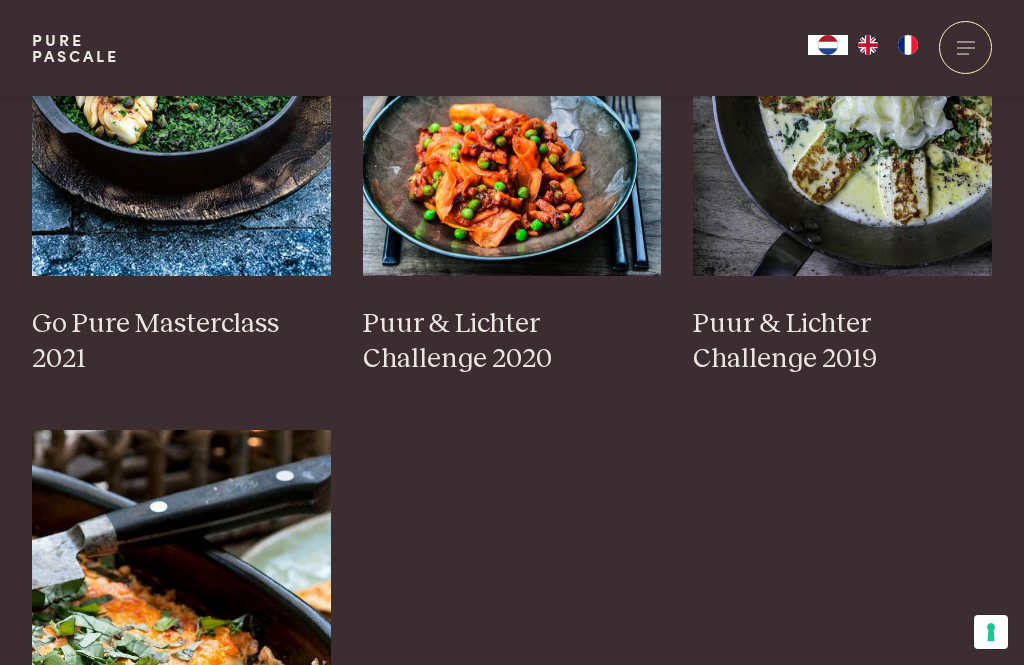 click on "Go Pure Masterclass 2021" at bounding box center (181, 341) 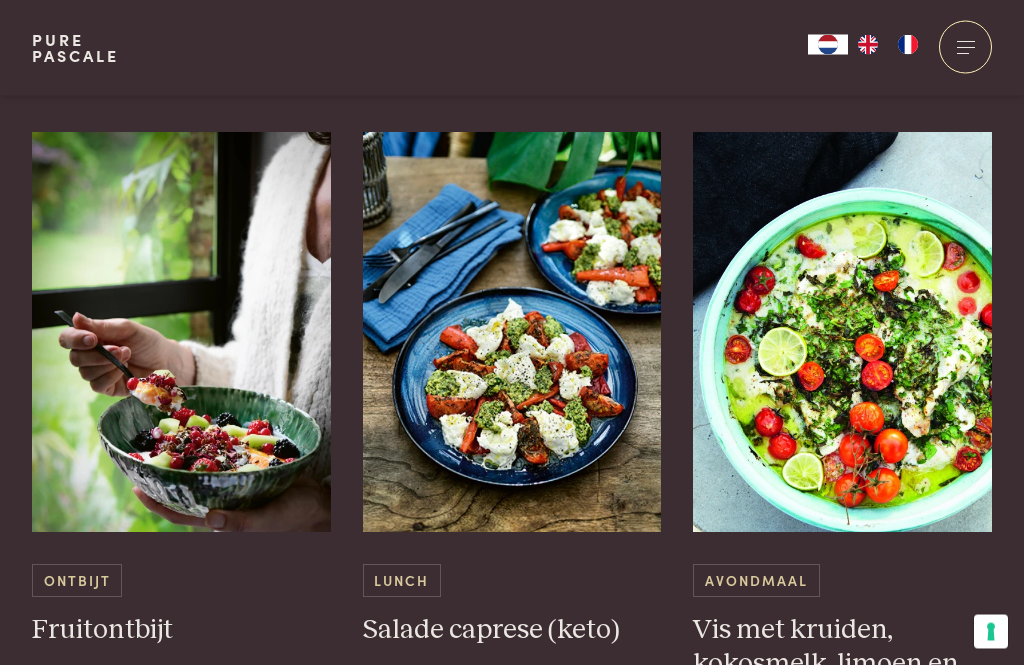 scroll, scrollTop: 1015, scrollLeft: 0, axis: vertical 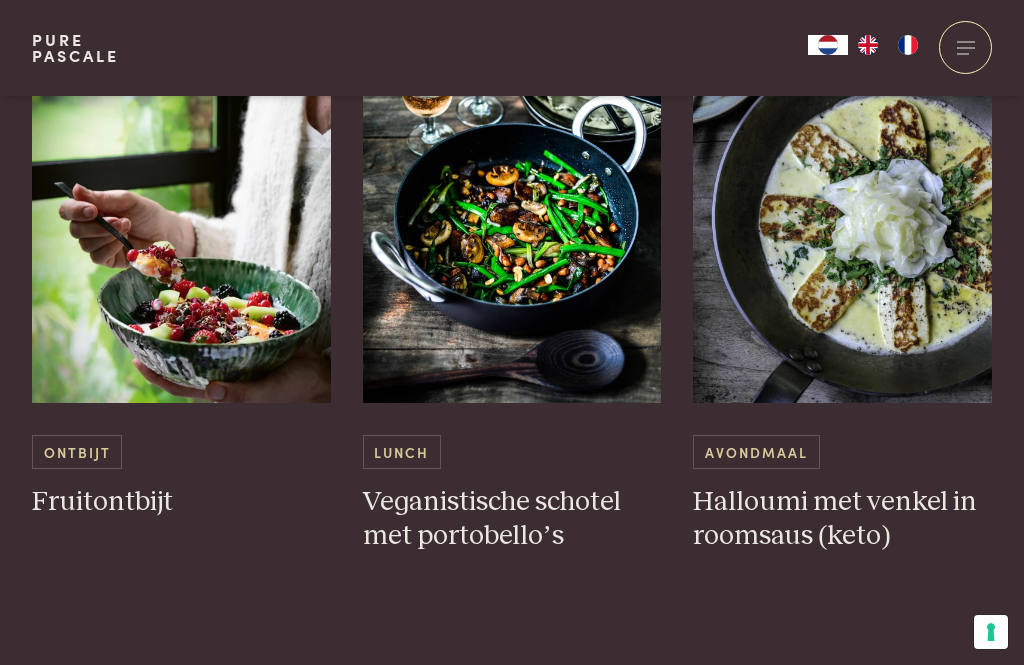 click on "Veganistische schotel met portobello’s" at bounding box center [512, 519] 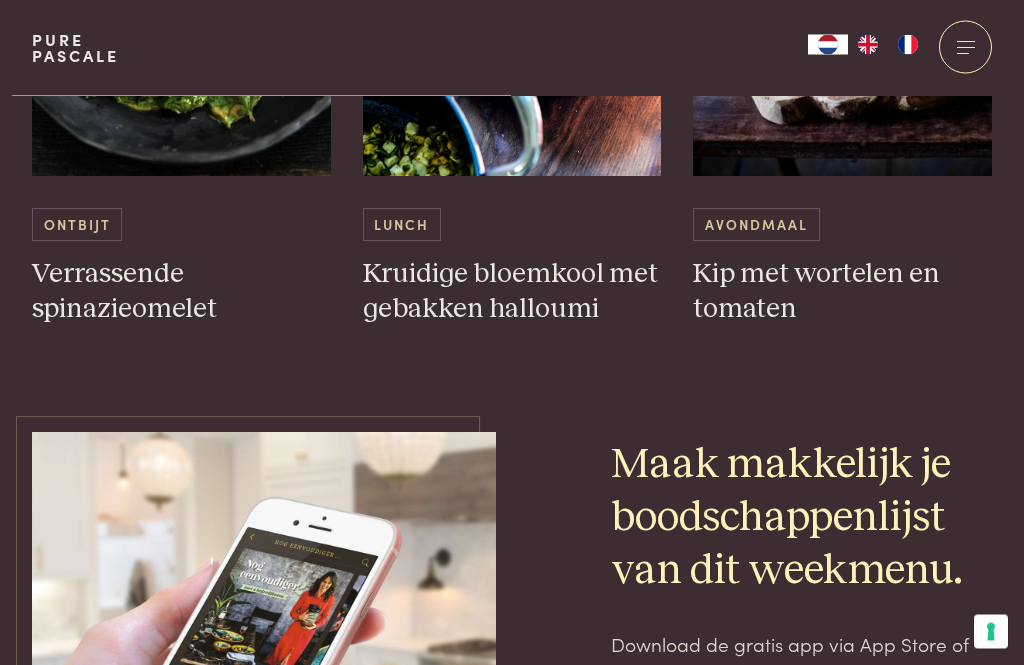 scroll, scrollTop: 6370, scrollLeft: 0, axis: vertical 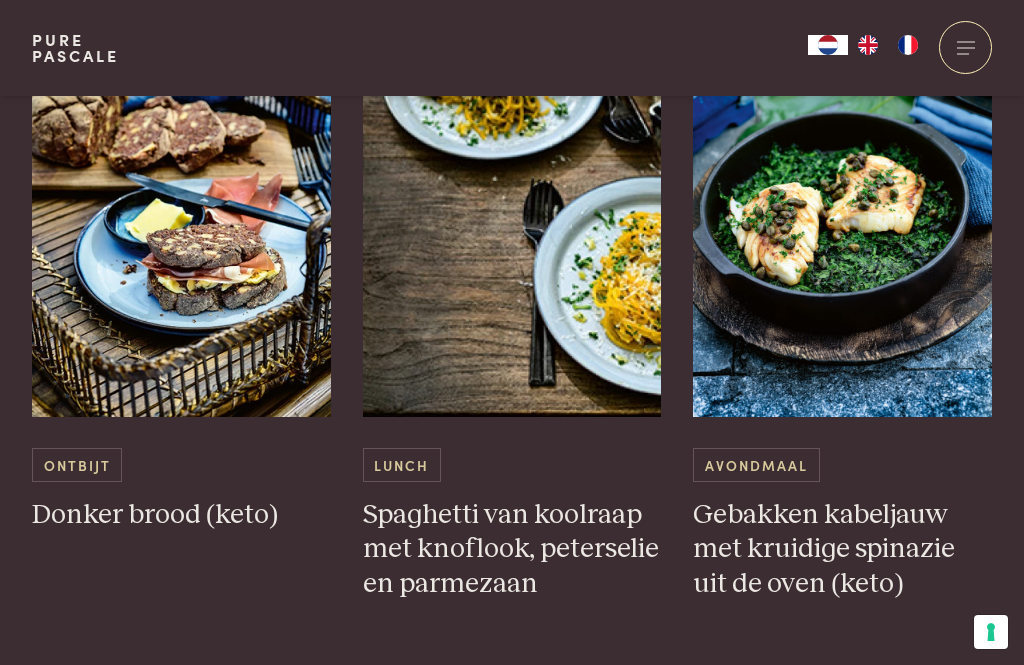 click at bounding box center [181, 217] 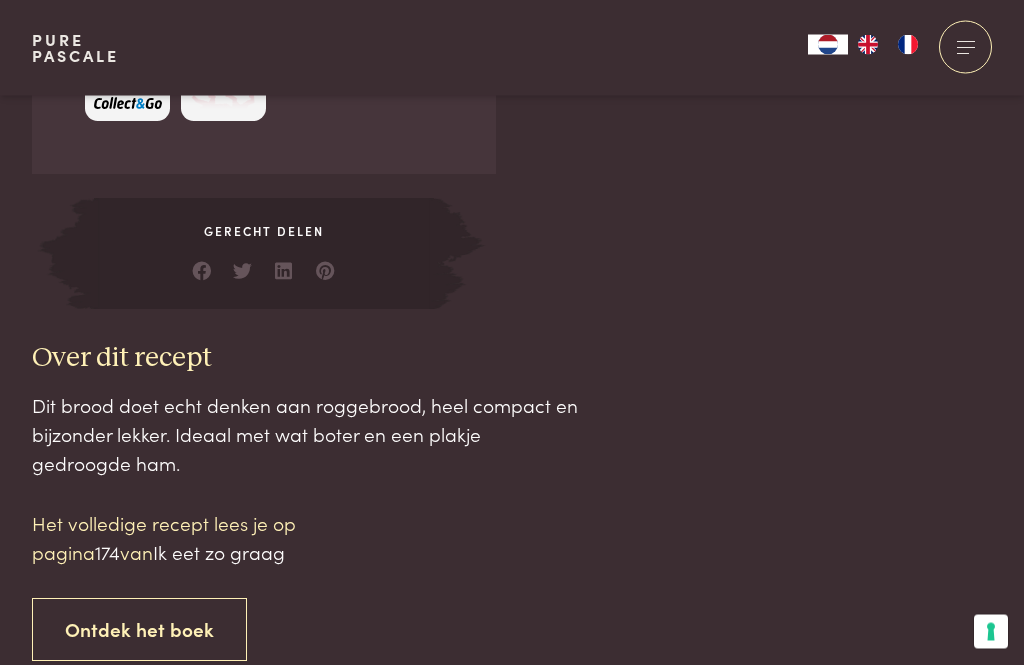 scroll, scrollTop: 1626, scrollLeft: 0, axis: vertical 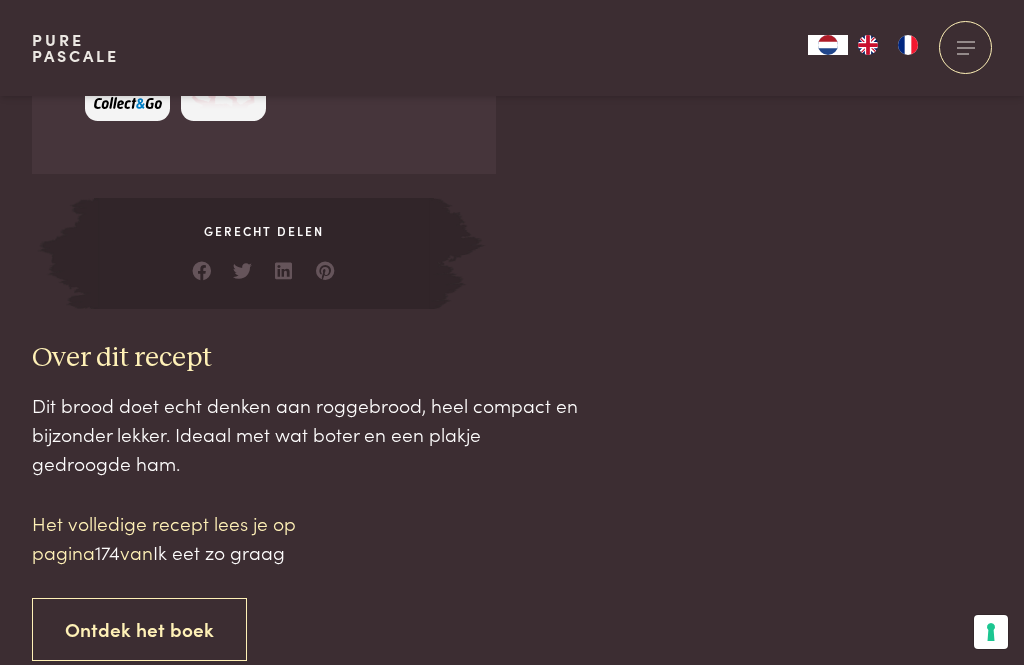 click on "174" at bounding box center [107, 551] 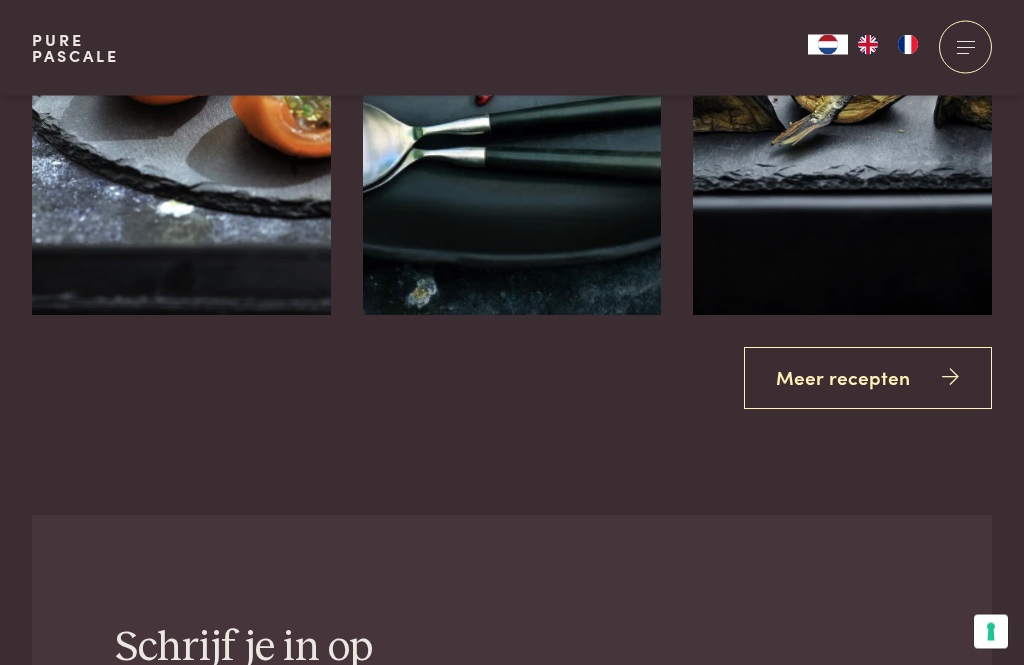 scroll, scrollTop: 3559, scrollLeft: 0, axis: vertical 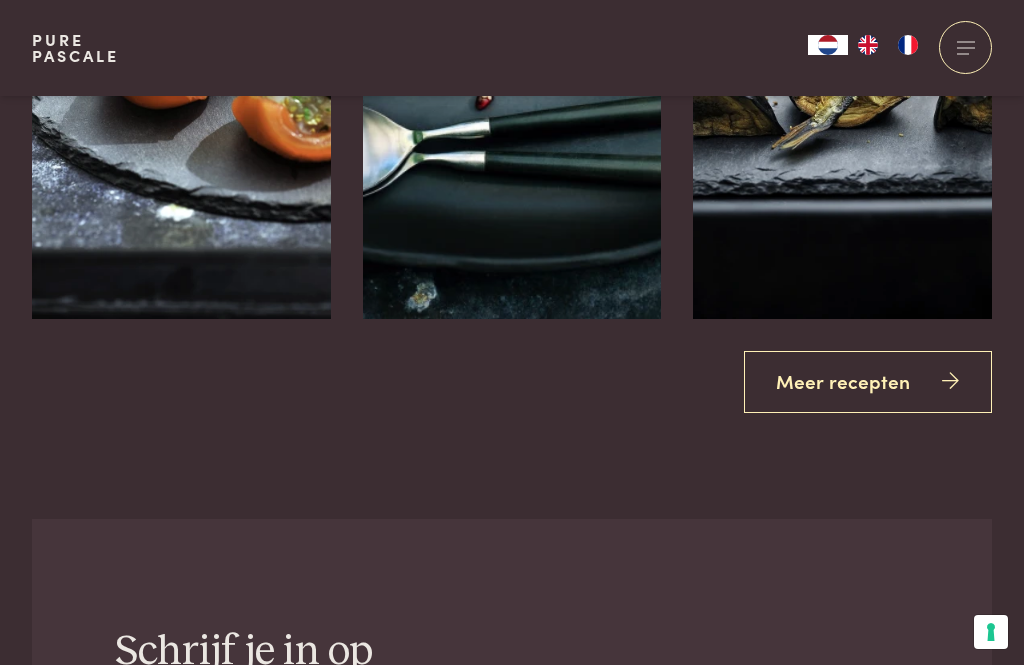 click on "Meer recepten" at bounding box center [868, 382] 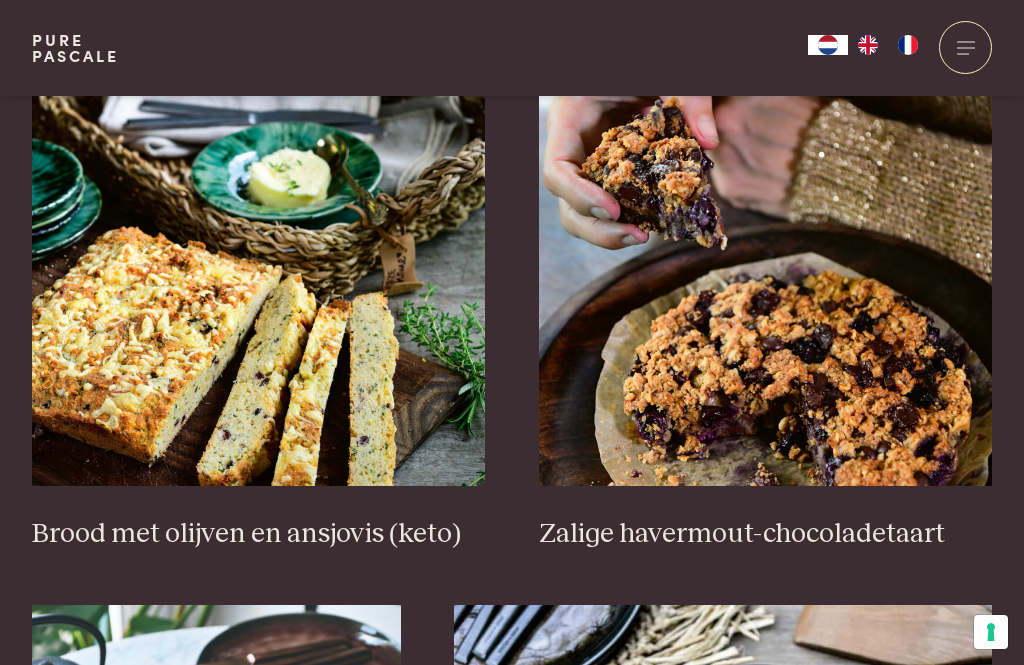 scroll, scrollTop: 792, scrollLeft: 0, axis: vertical 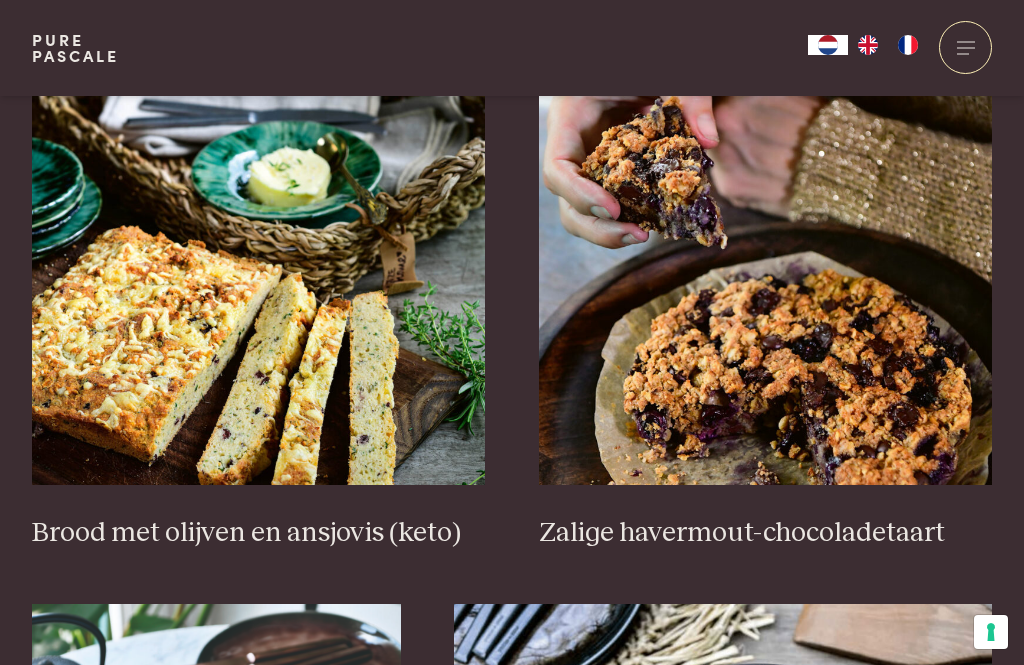 click on "Zalige havermout-chocoladetaart" at bounding box center (766, 533) 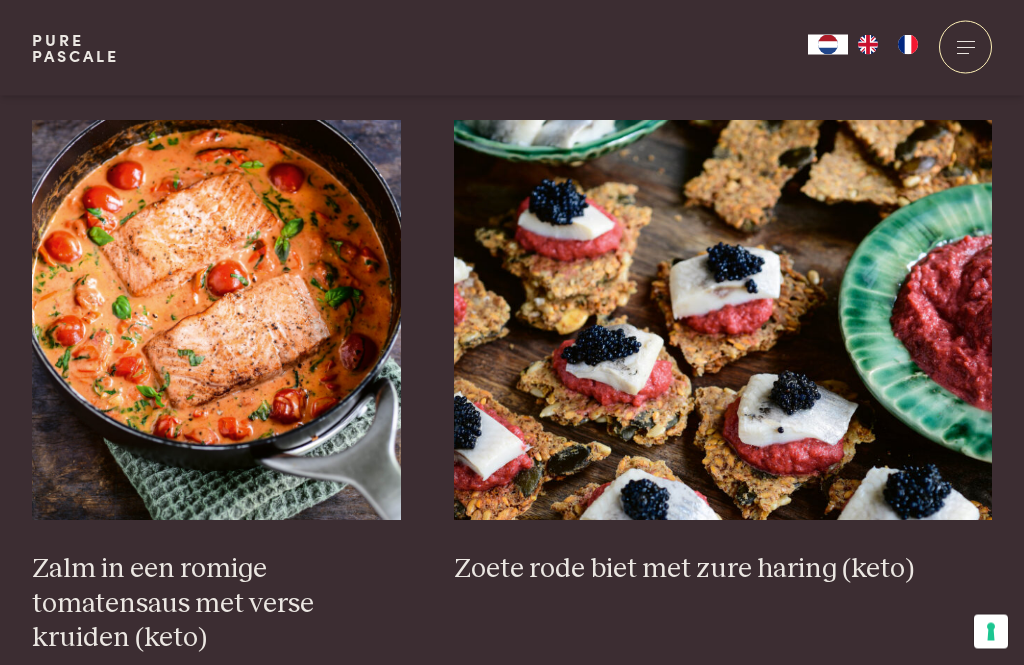 scroll, scrollTop: 2869, scrollLeft: 0, axis: vertical 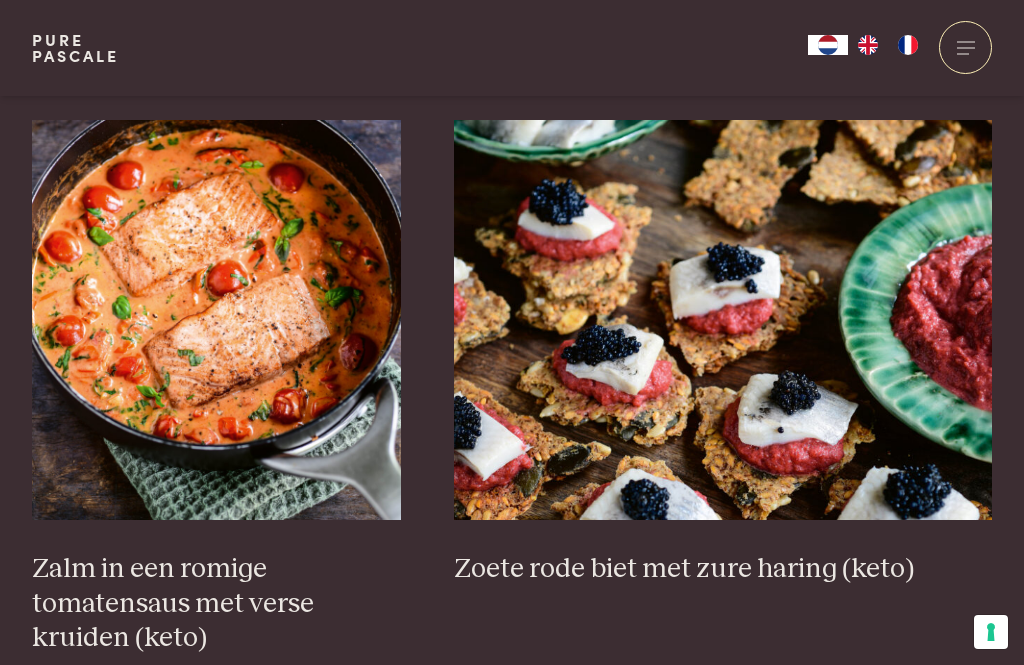 click on "Zalm in een romige tomatensaus met verse kruiden (keto)" at bounding box center [216, 604] 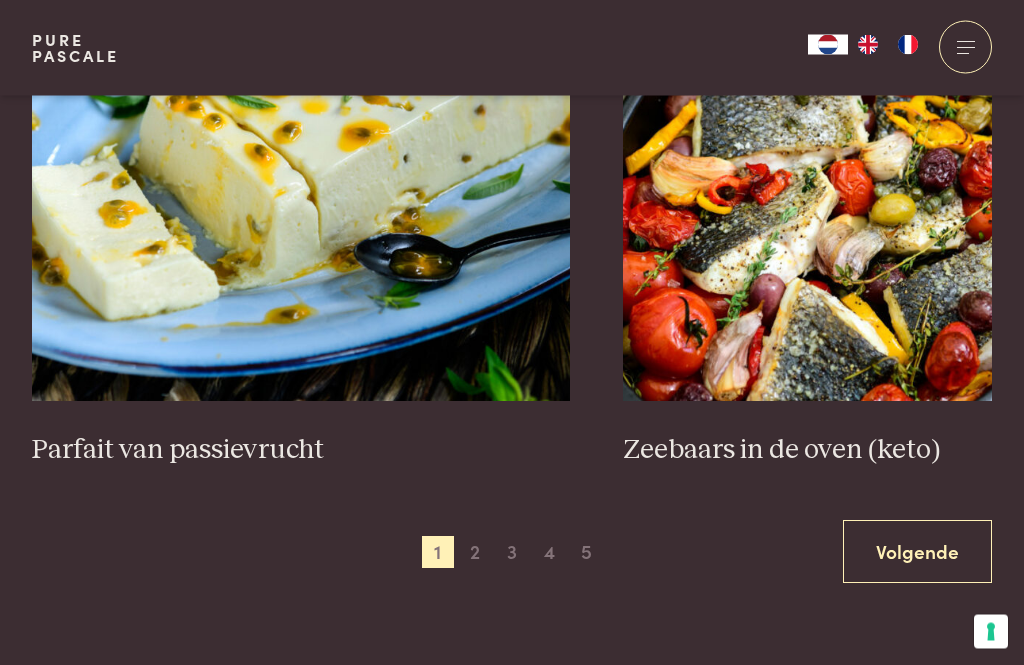 scroll, scrollTop: 3578, scrollLeft: 0, axis: vertical 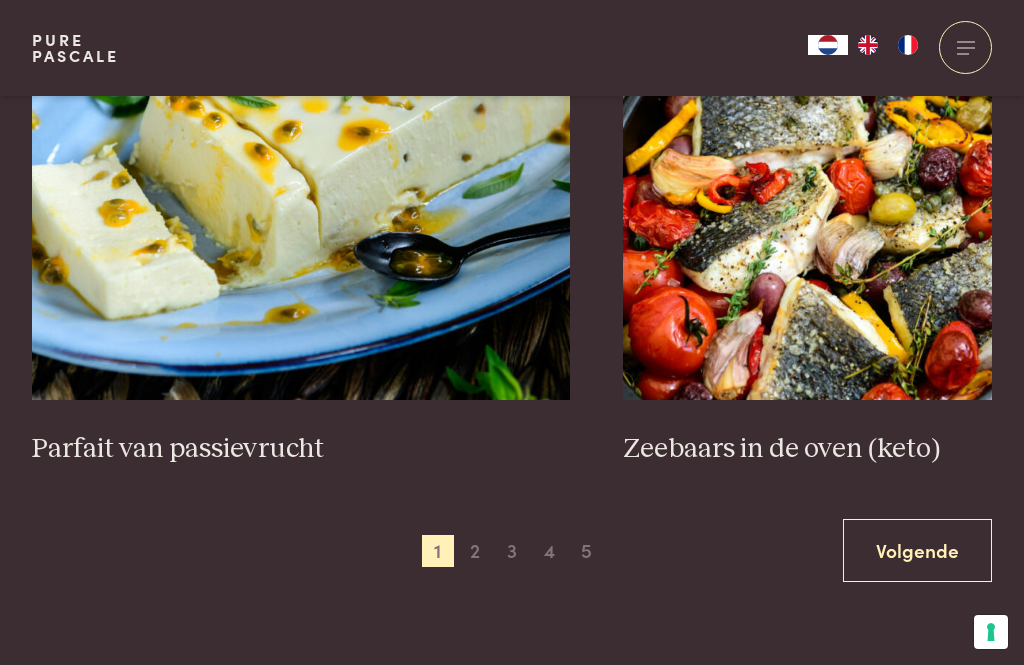 click at bounding box center (301, 200) 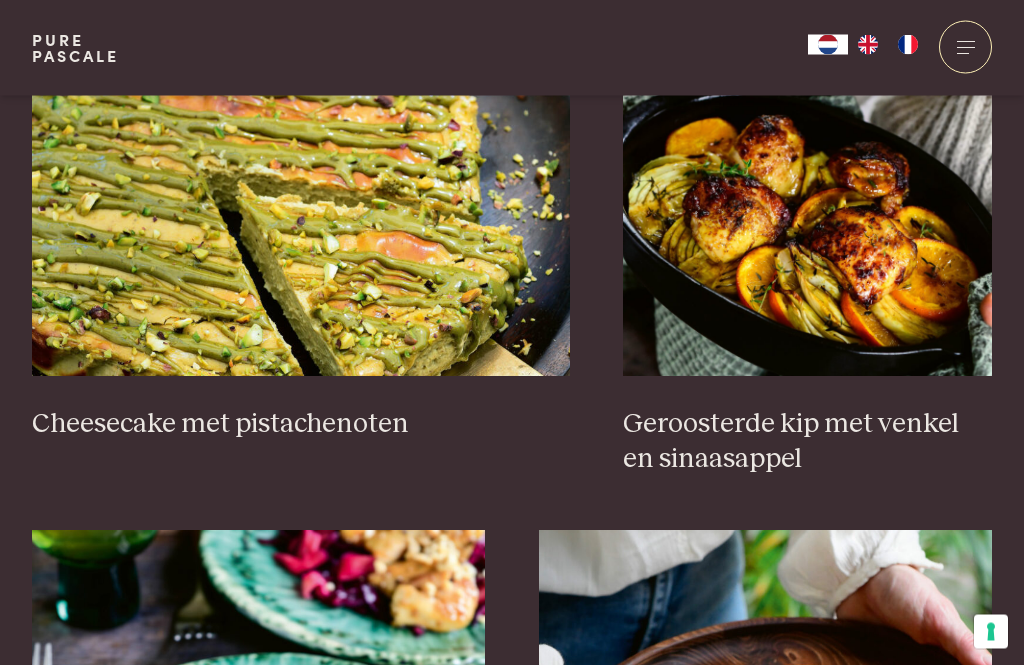 scroll, scrollTop: 1942, scrollLeft: 0, axis: vertical 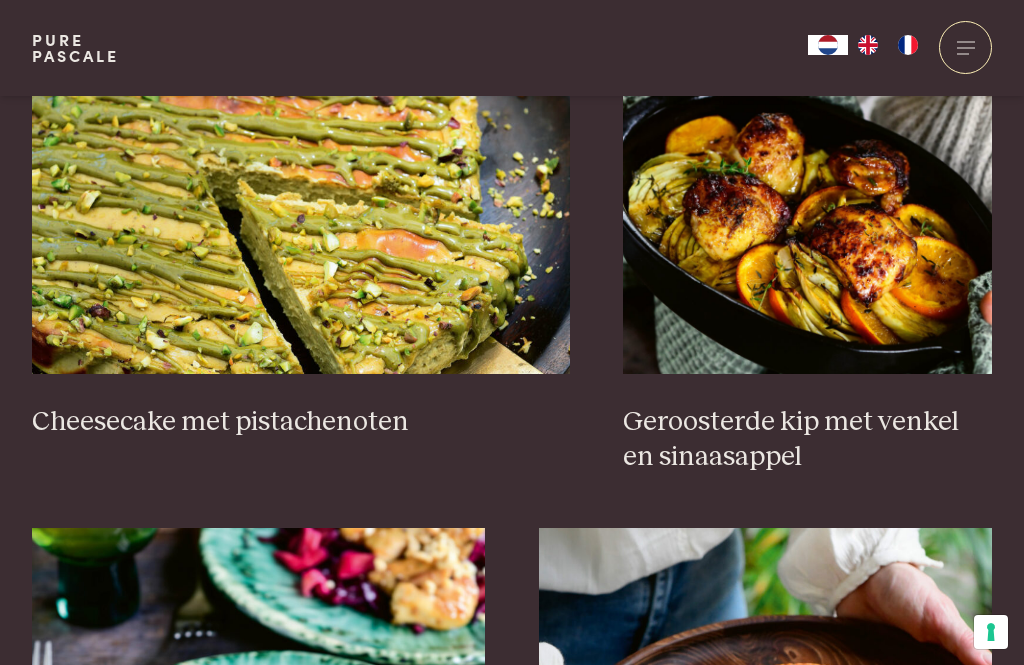 click at bounding box center [301, 174] 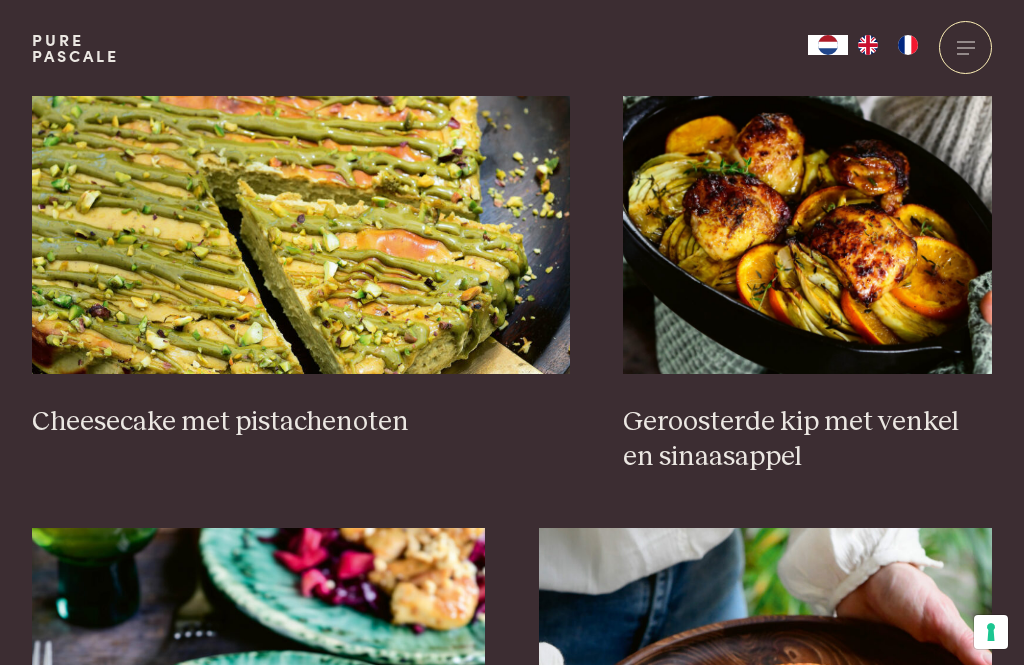 scroll, scrollTop: 0, scrollLeft: 0, axis: both 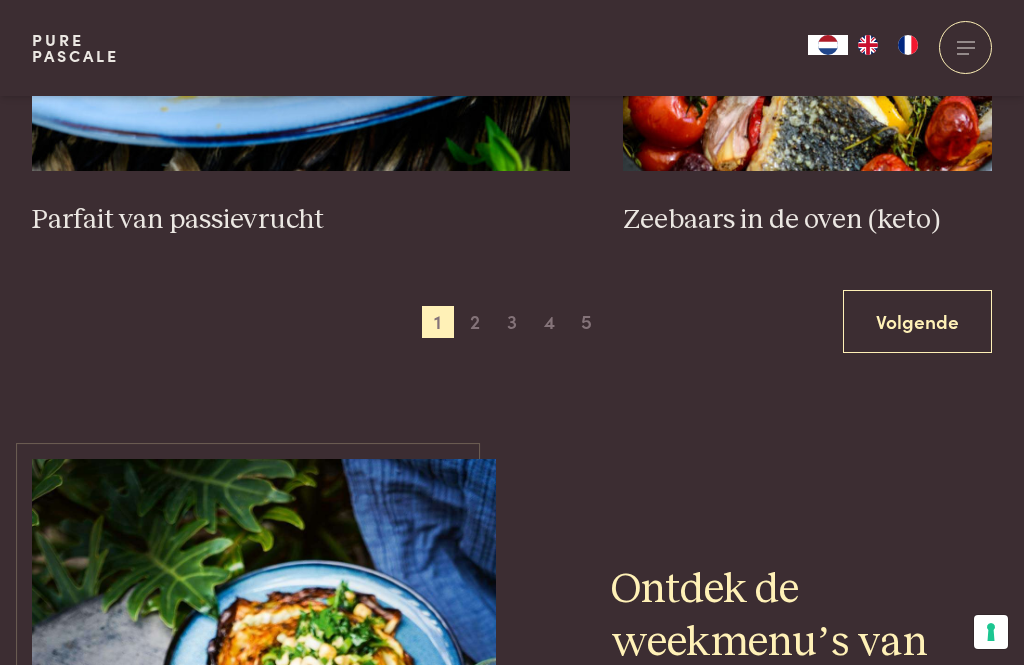 click on "Volgende" at bounding box center (917, 321) 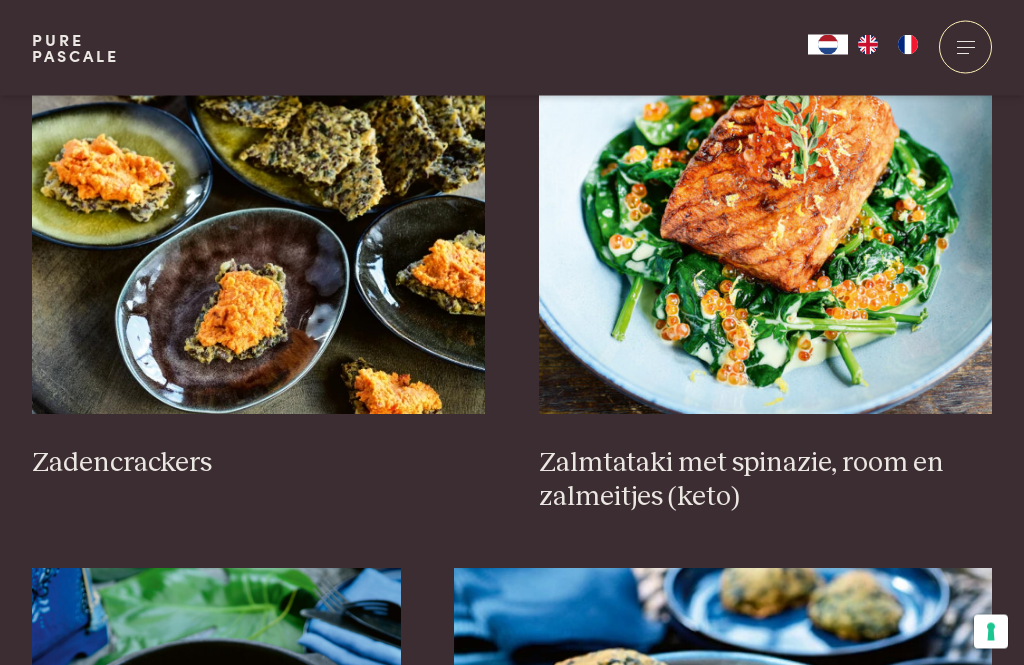 scroll, scrollTop: 2525, scrollLeft: 0, axis: vertical 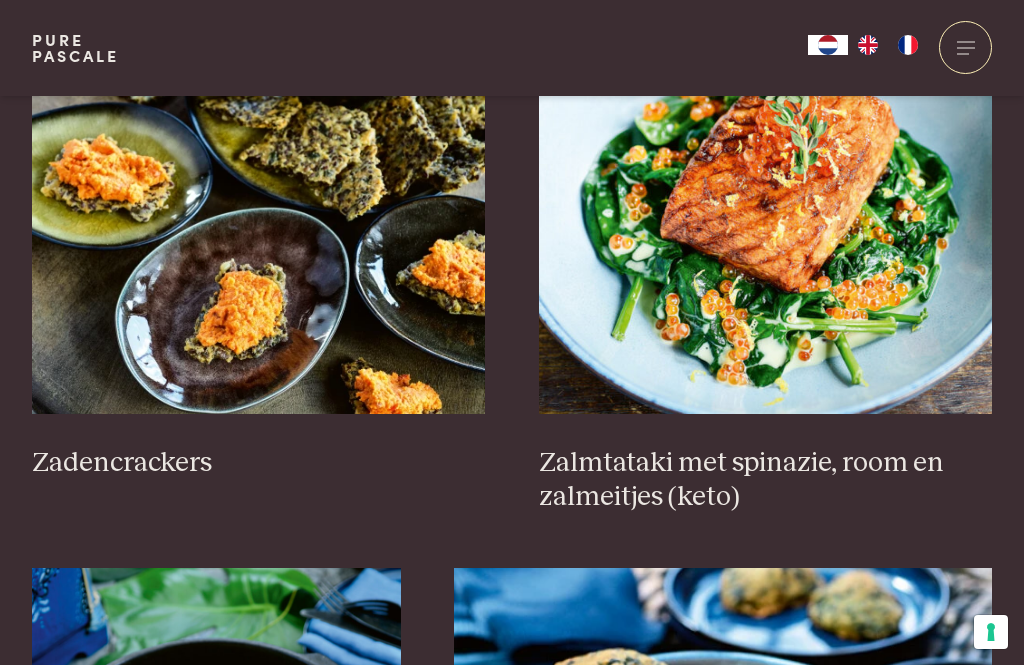 click on "Zalmtataki met spinazie, room en zalmeitjes (keto)" at bounding box center (766, 480) 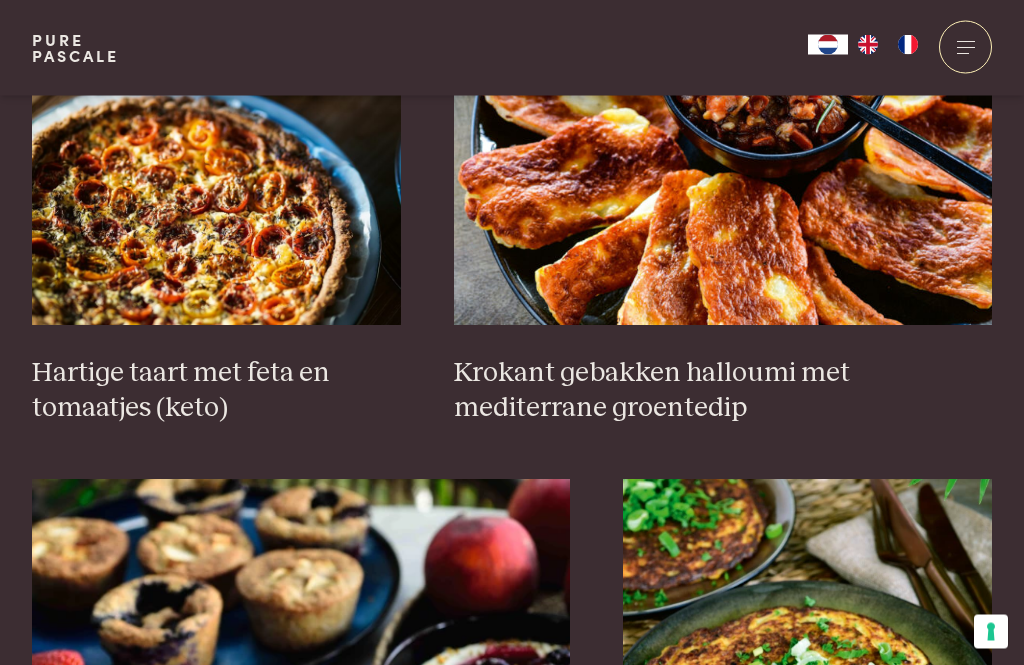 scroll, scrollTop: 1506, scrollLeft: 0, axis: vertical 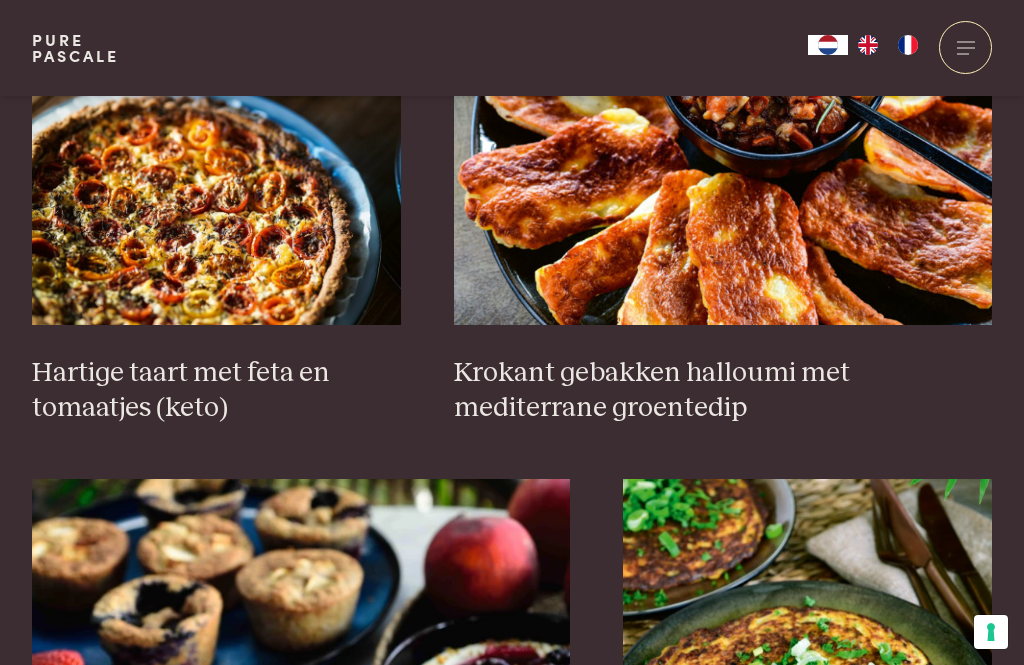 click at bounding box center [216, 125] 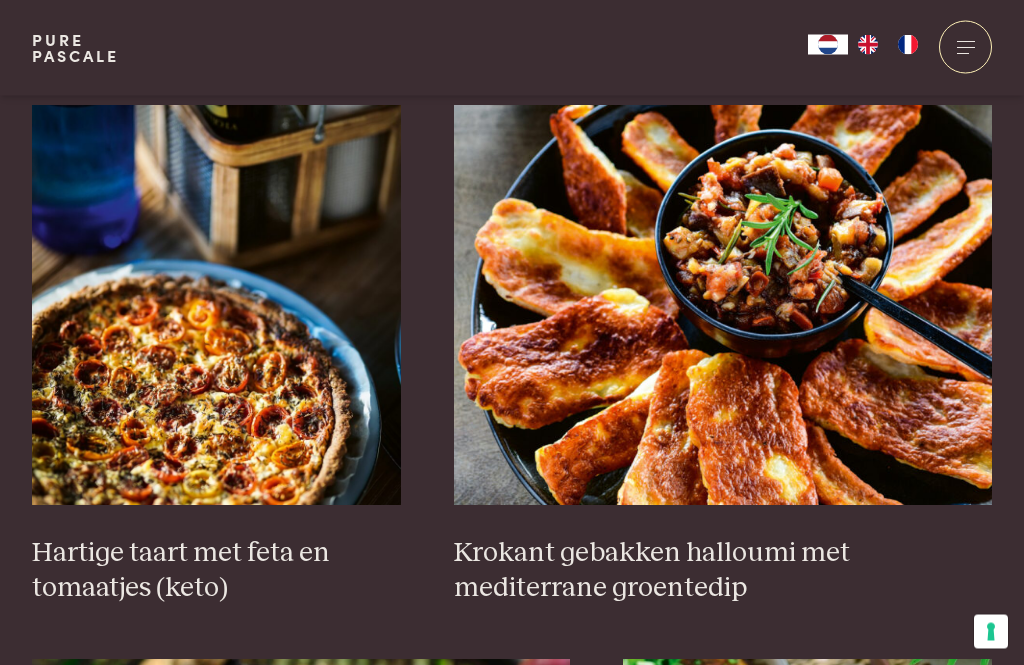 scroll, scrollTop: 1320, scrollLeft: 0, axis: vertical 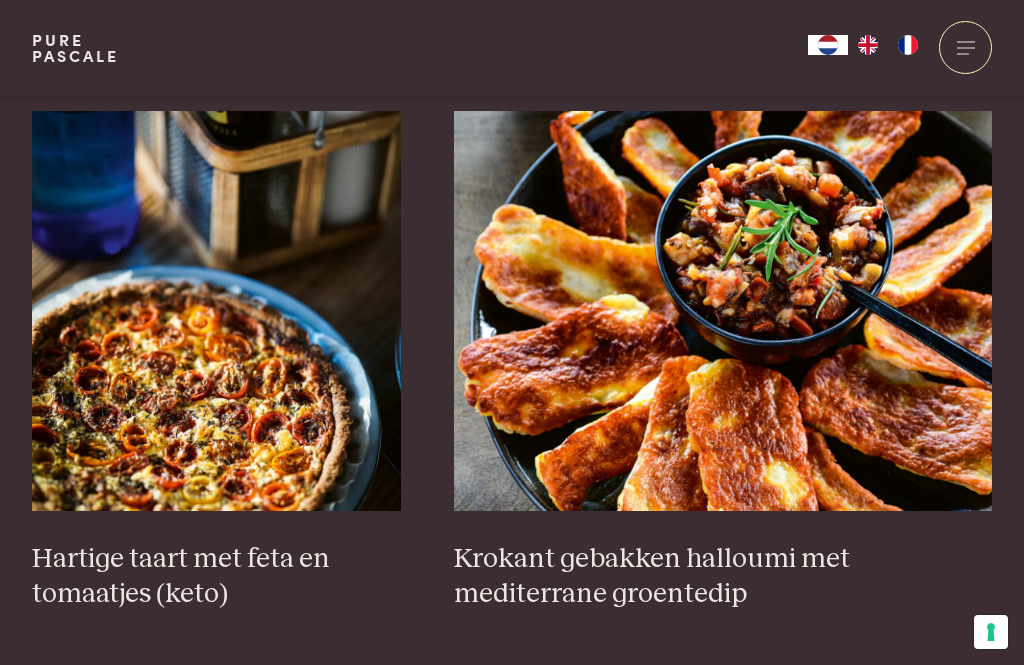 click on "Krokant gebakken halloumi met mediterrane groentedip" at bounding box center [723, 576] 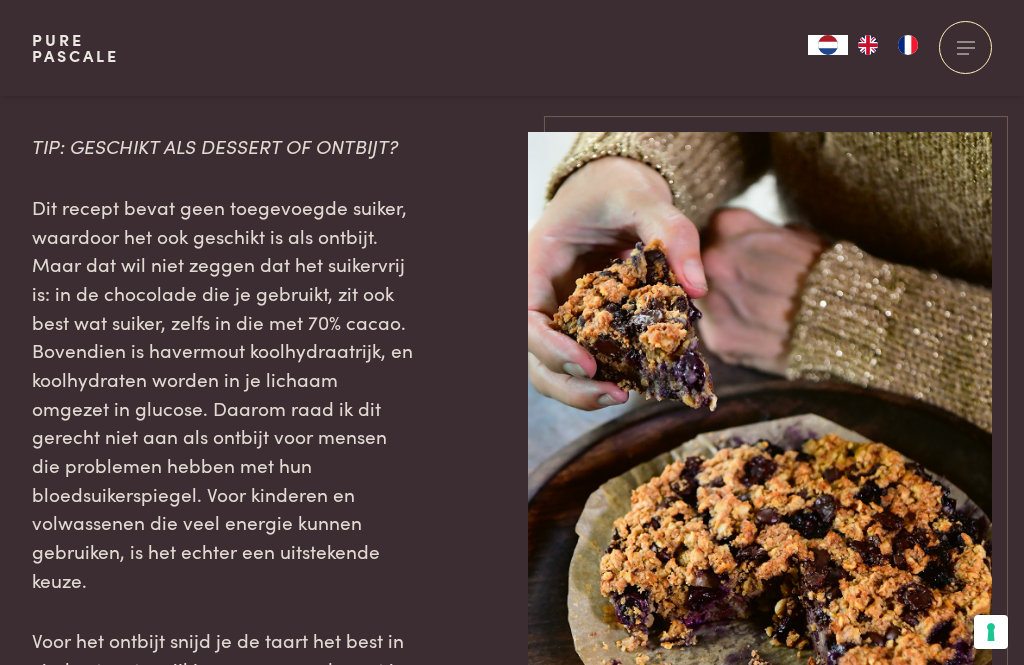 scroll, scrollTop: 2575, scrollLeft: 0, axis: vertical 